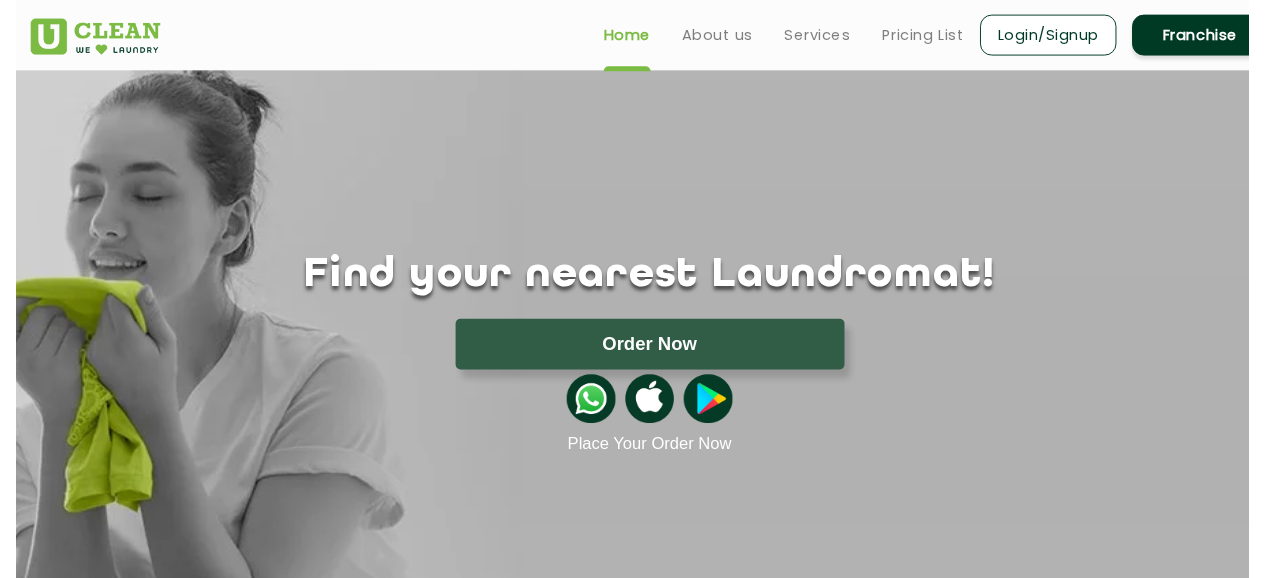 scroll, scrollTop: 0, scrollLeft: 0, axis: both 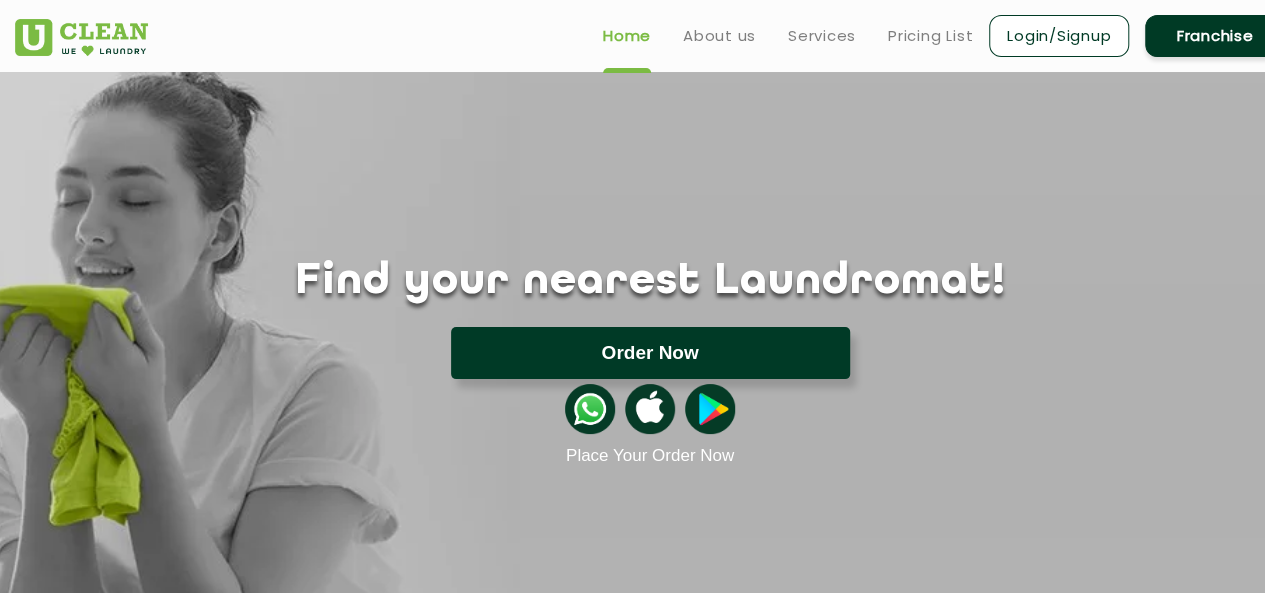 click on "Order Now" 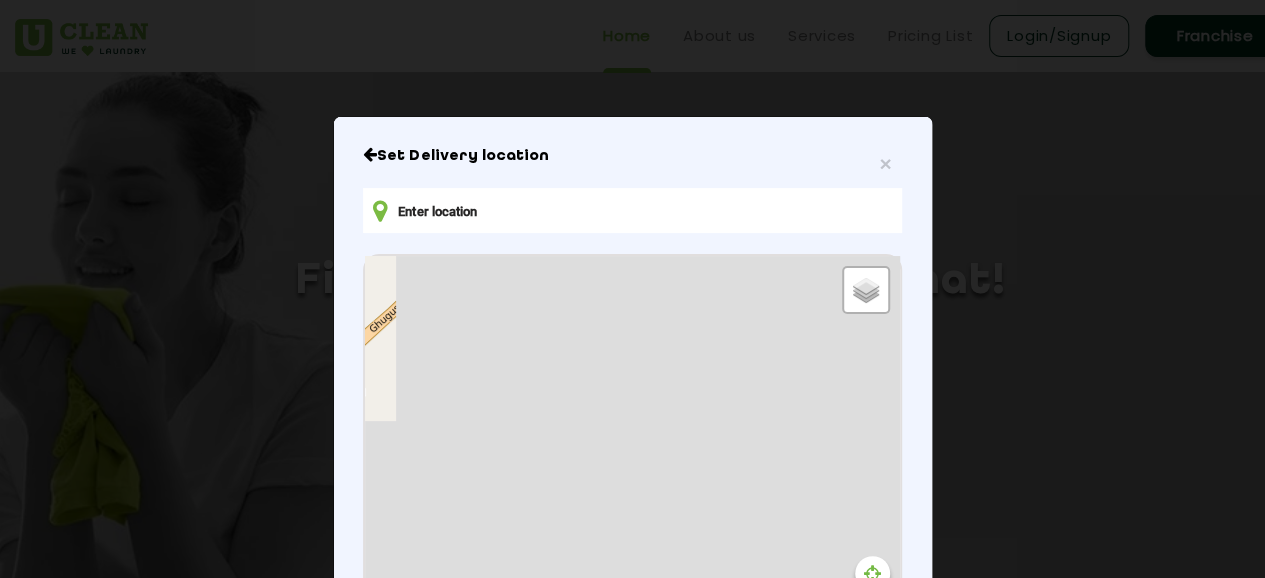 type on "W5Q8+FF Shengaon, Maharashtra, India" 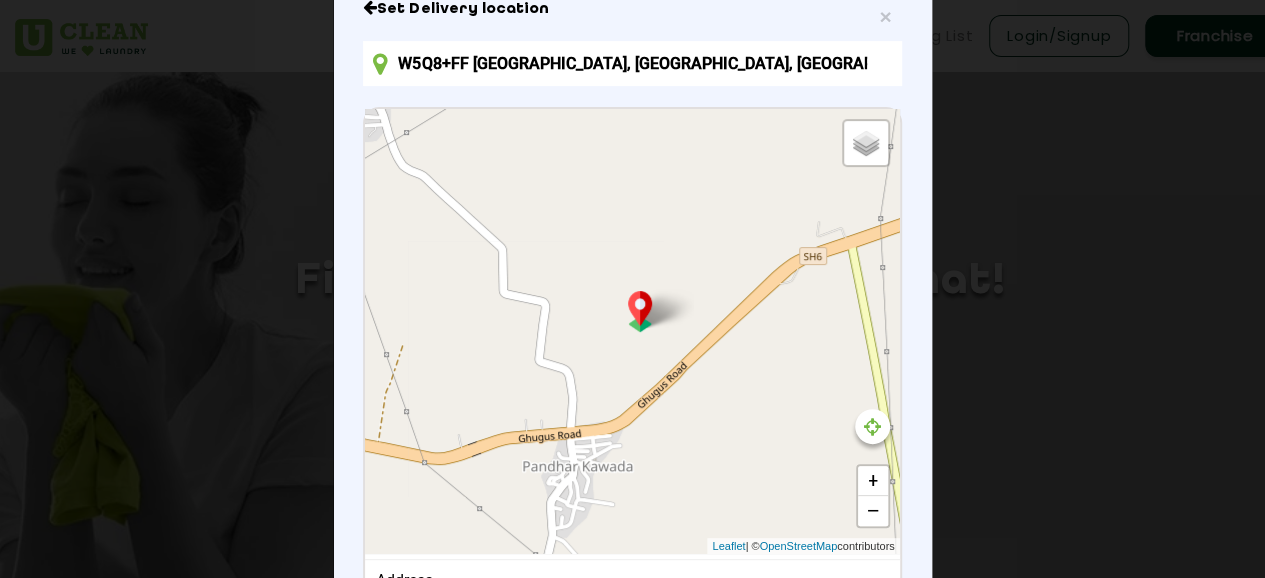 scroll, scrollTop: 324, scrollLeft: 0, axis: vertical 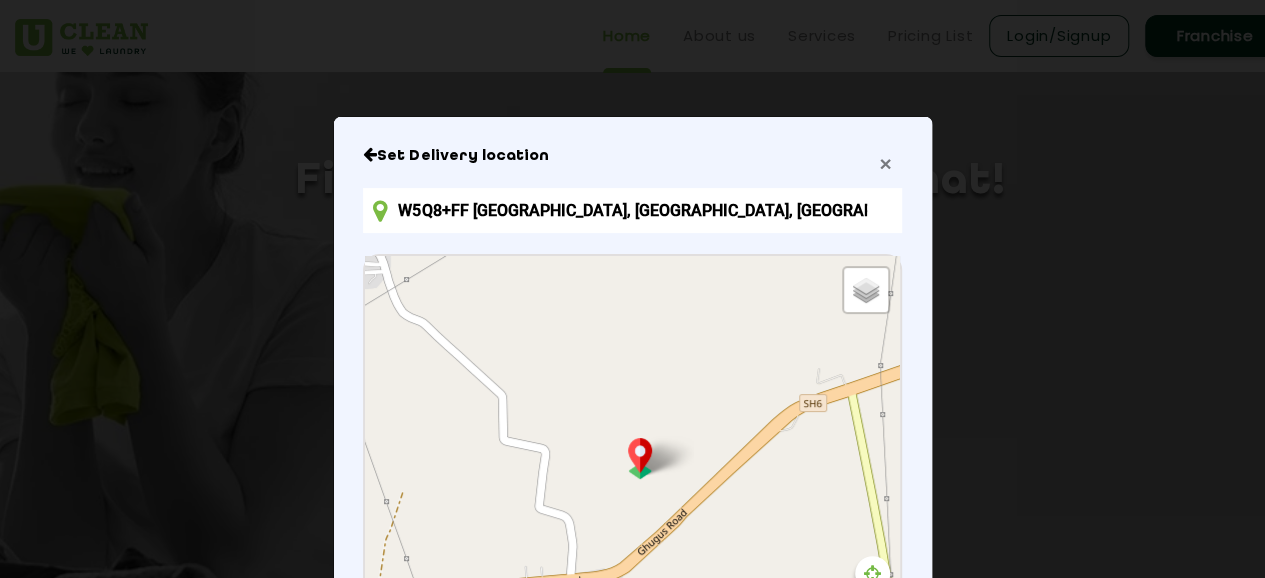 click on "×" at bounding box center (885, 163) 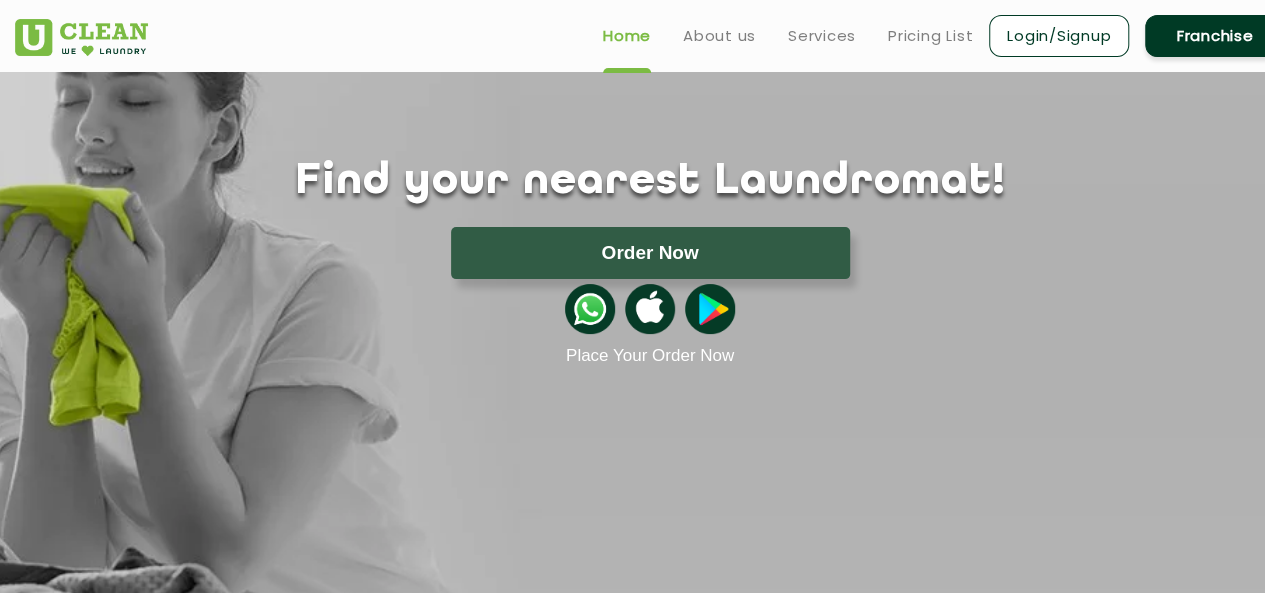 scroll, scrollTop: 0, scrollLeft: 0, axis: both 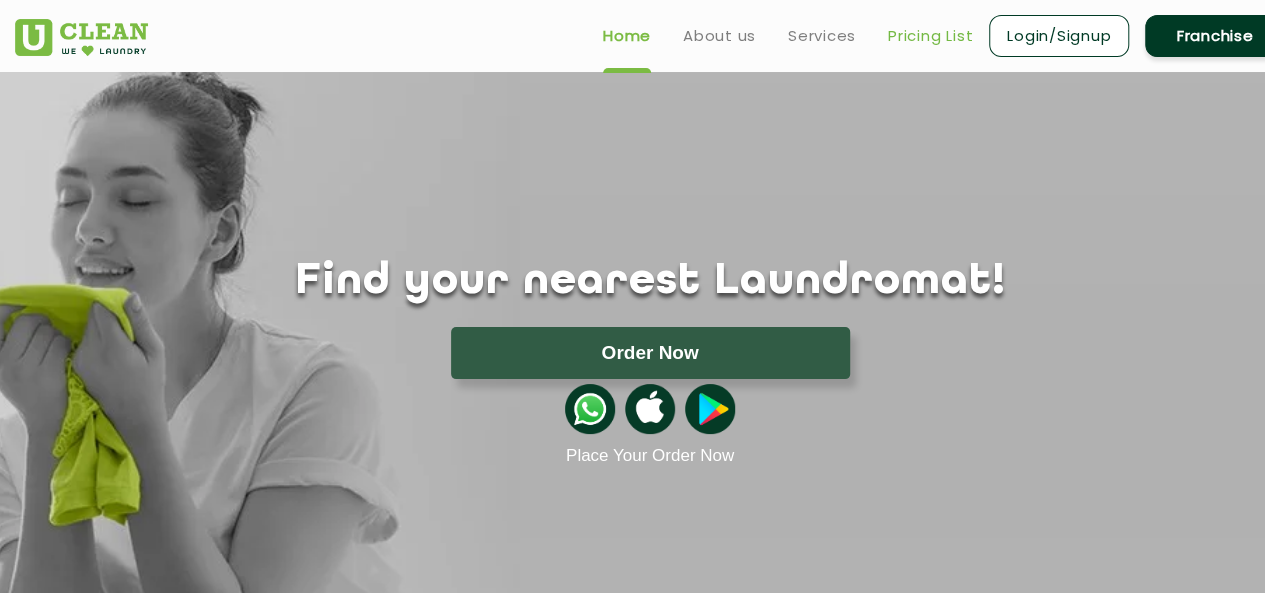 click on "Pricing List" at bounding box center (930, 36) 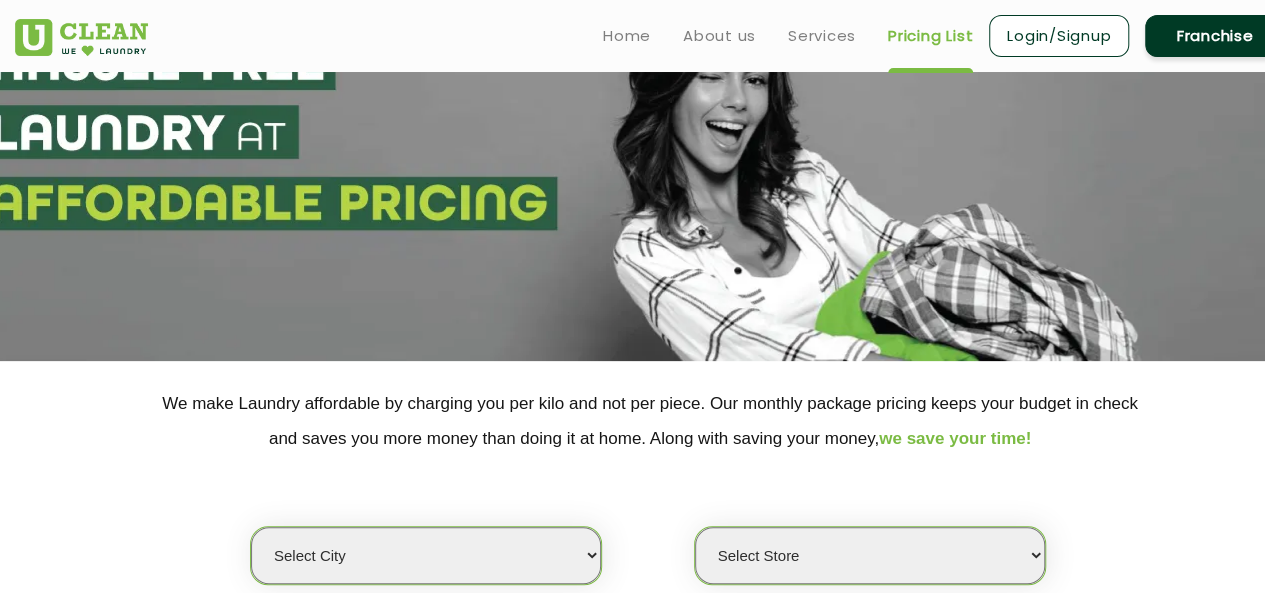 scroll, scrollTop: 0, scrollLeft: 0, axis: both 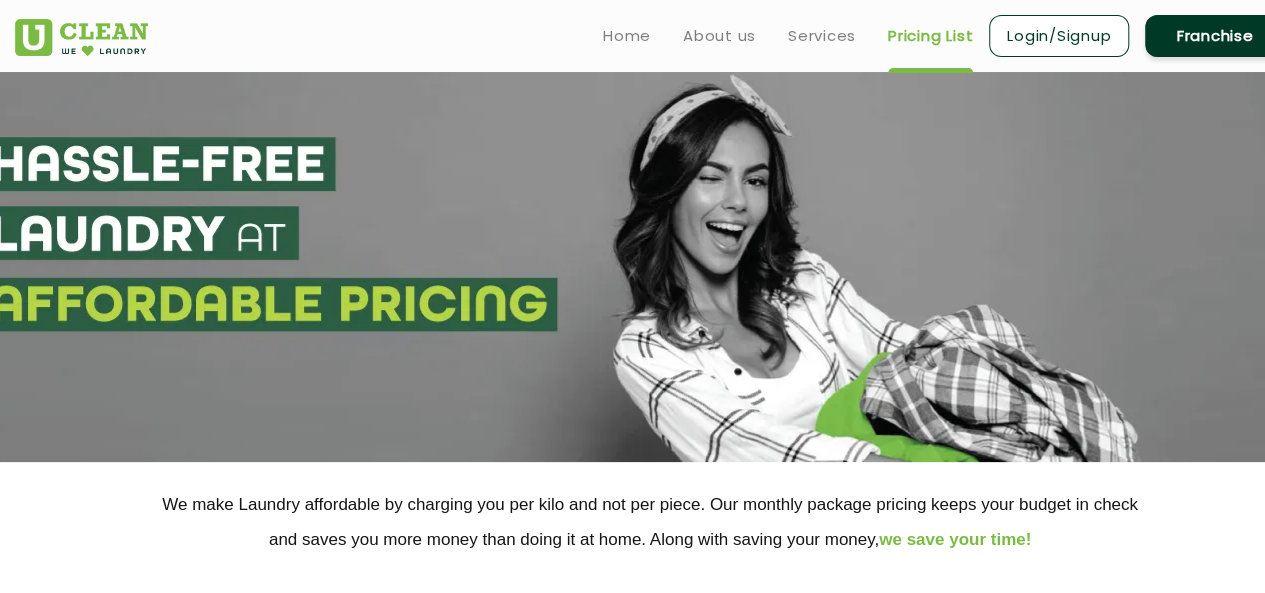 click on "Franchise" at bounding box center (1215, 36) 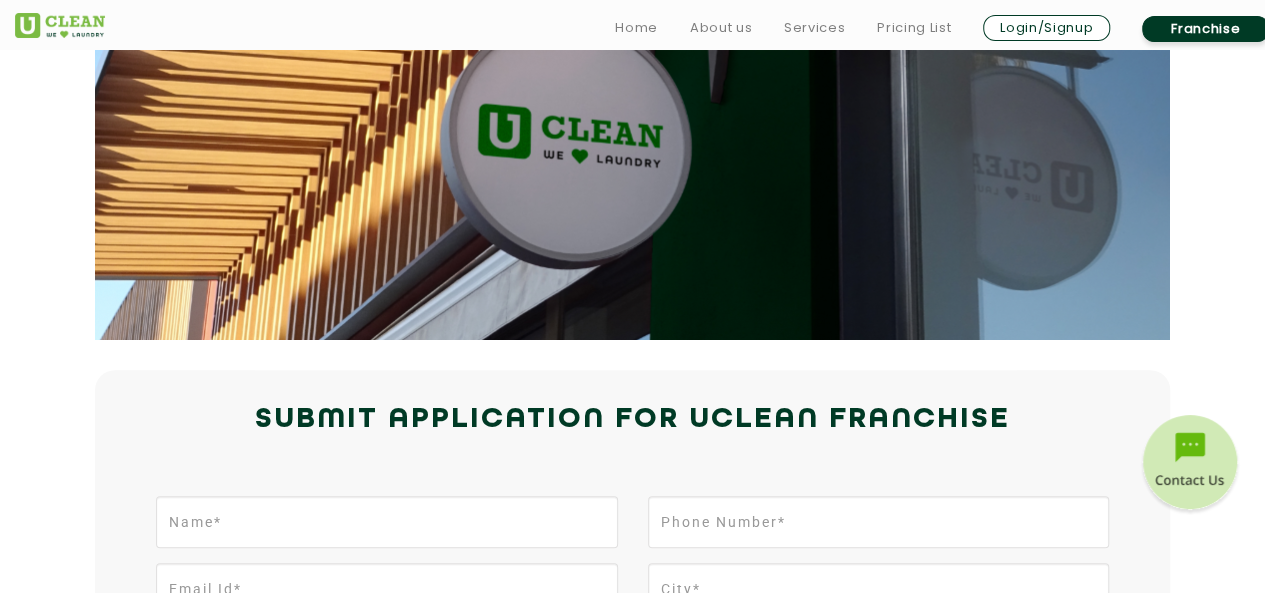 scroll, scrollTop: 400, scrollLeft: 0, axis: vertical 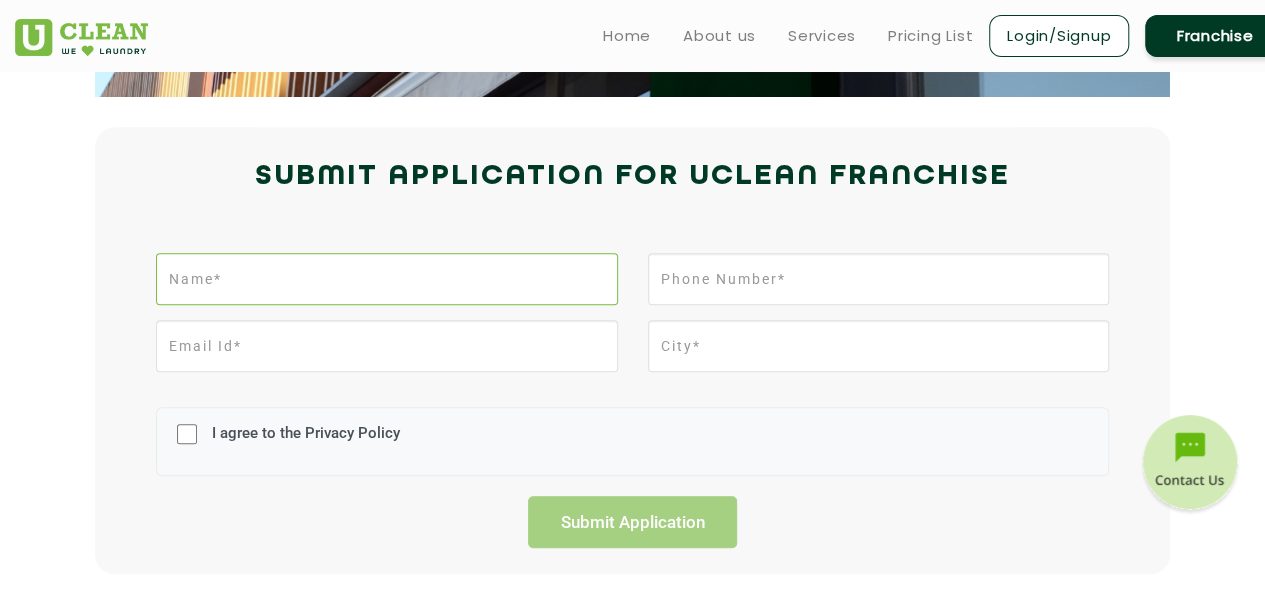 click at bounding box center [386, 279] 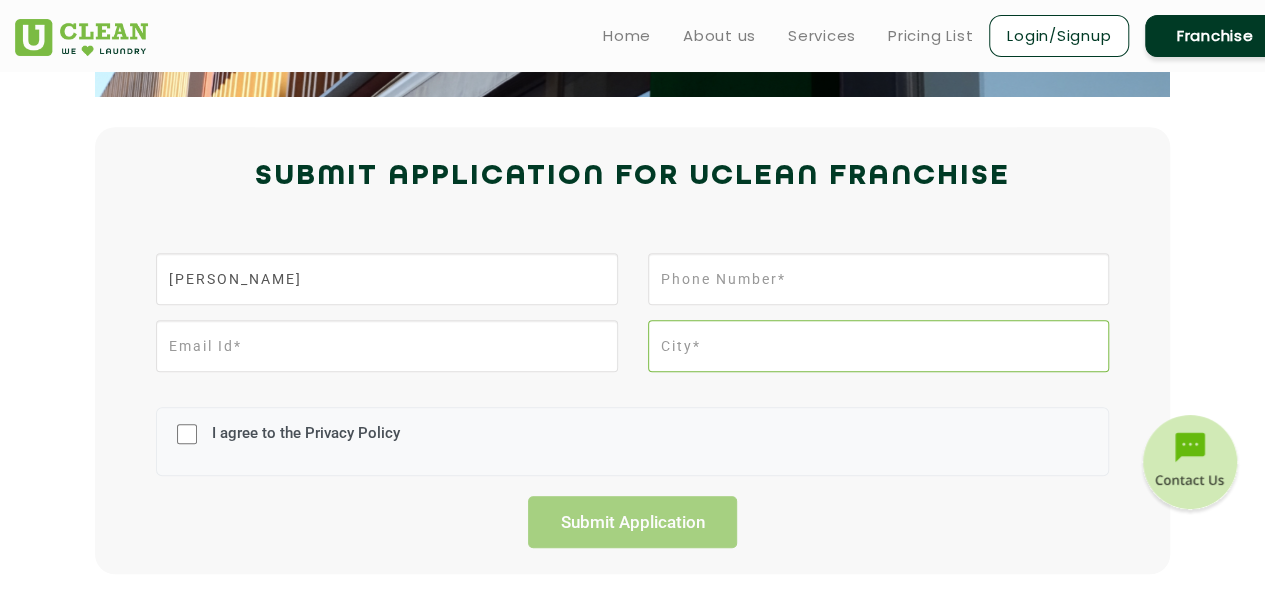 type on "WATUR PHATA" 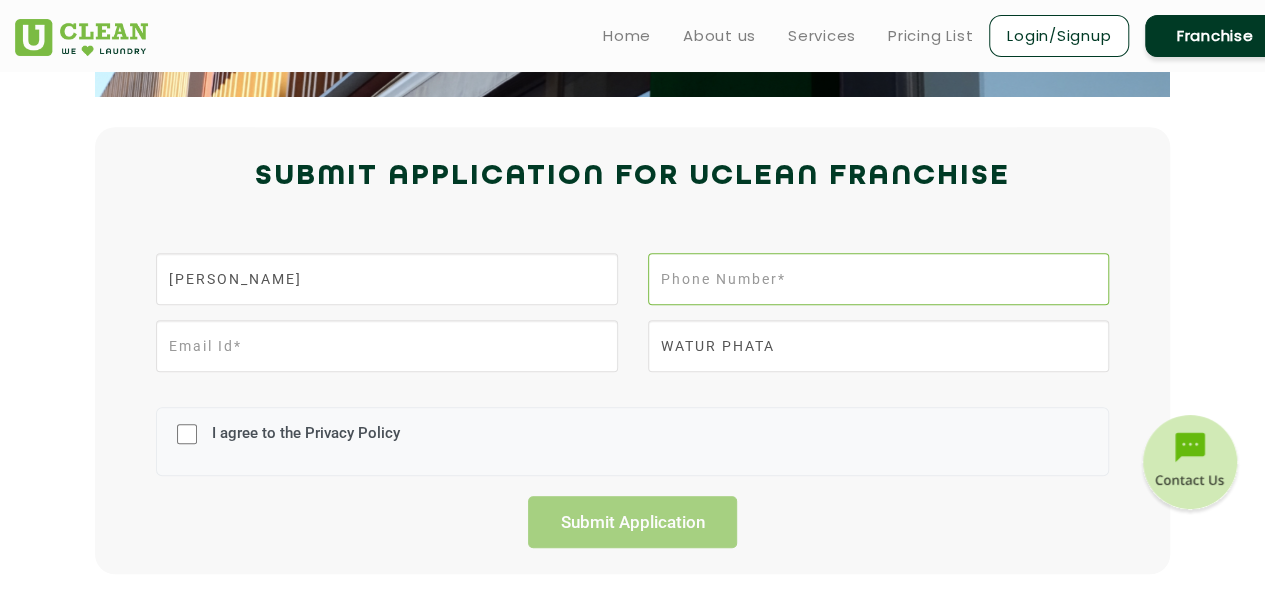 click at bounding box center [878, 279] 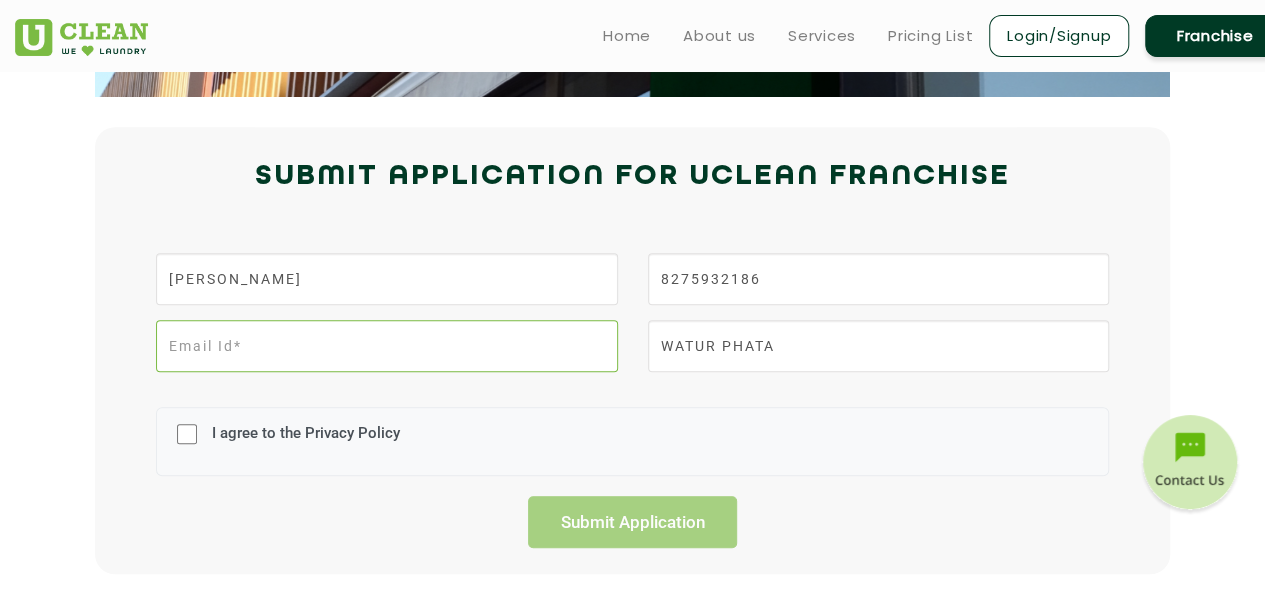 click at bounding box center [386, 346] 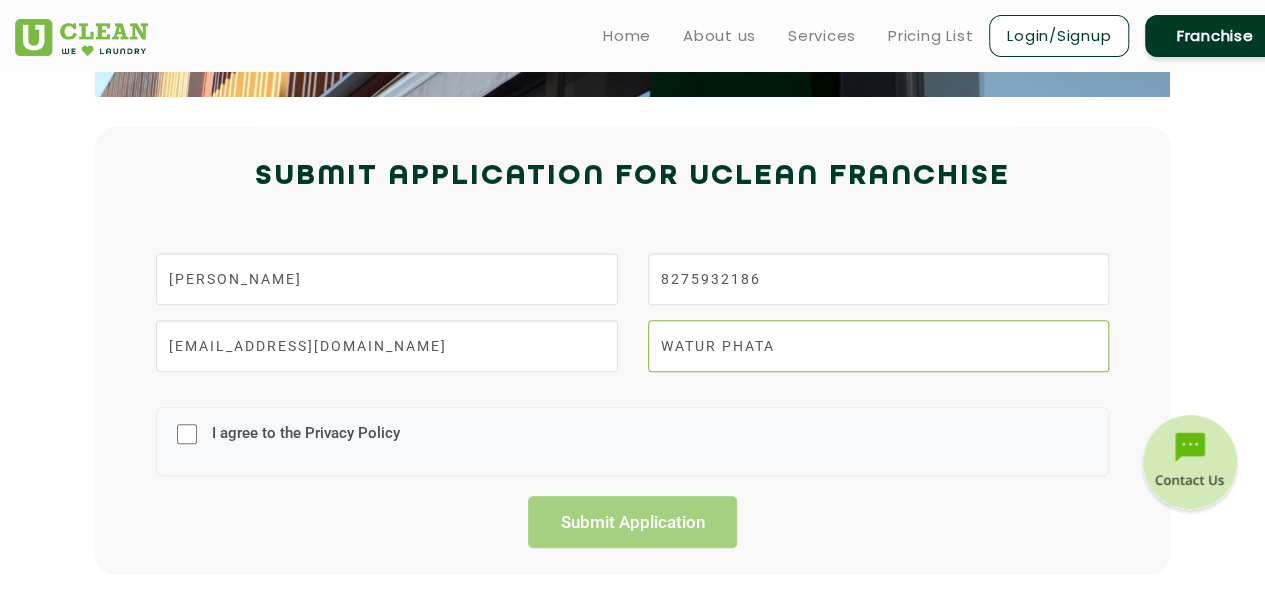 click on "WATUR PHATA" at bounding box center (878, 346) 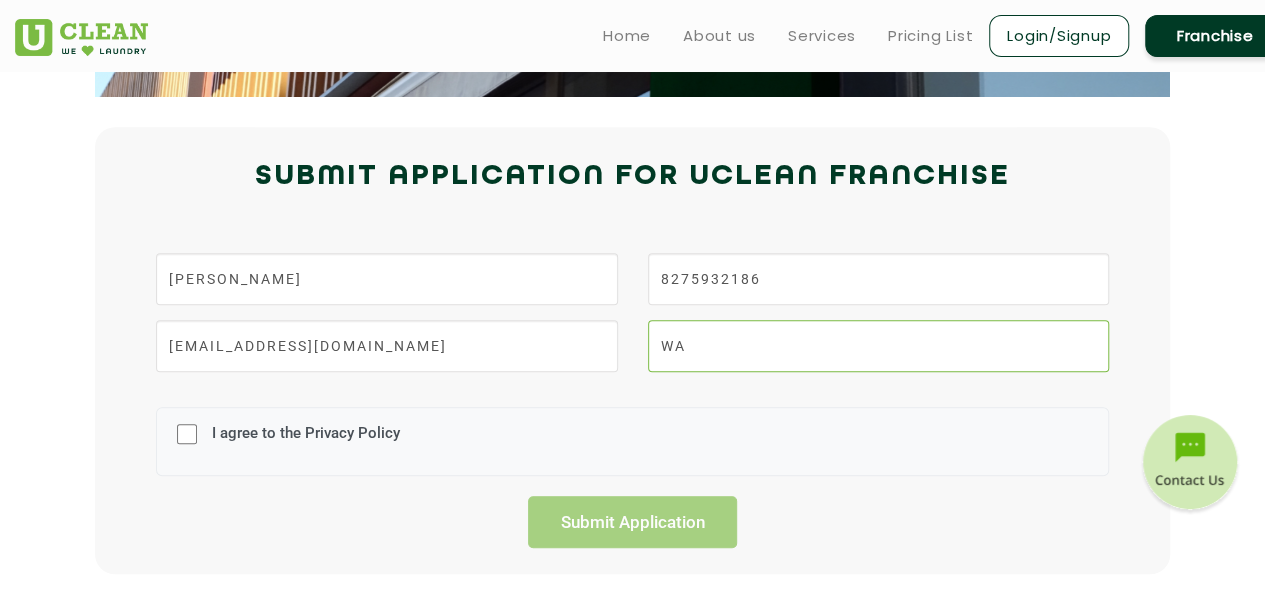 type on "W" 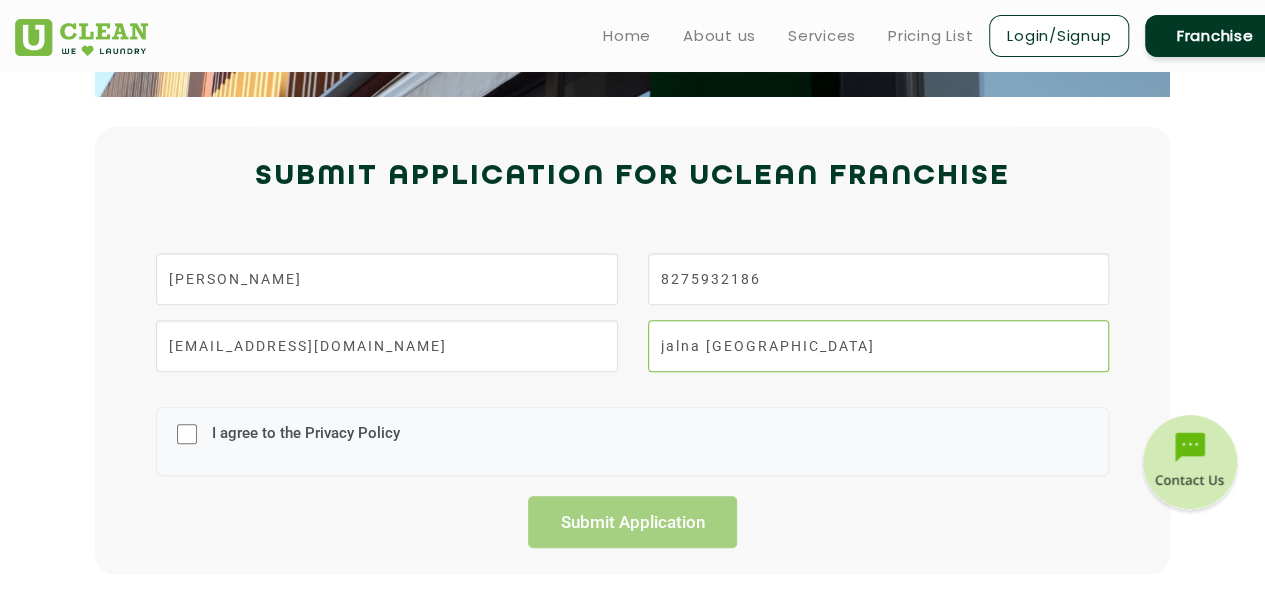 click on "jalna maharashtra" at bounding box center (878, 346) 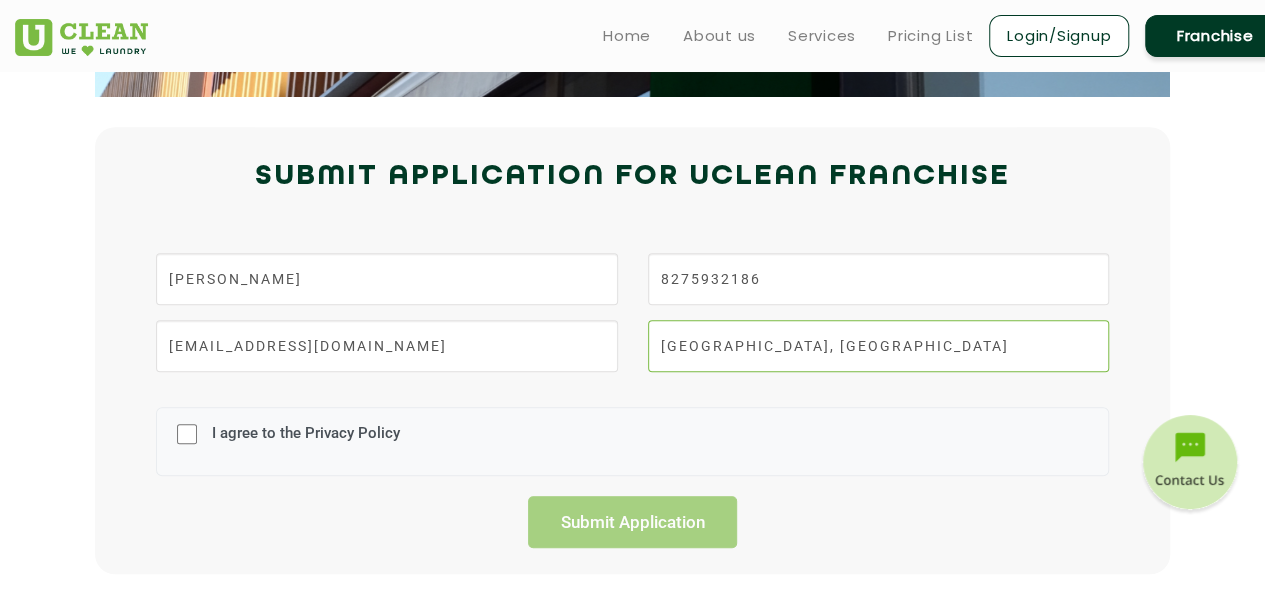 click on "jalna, maharashtra" at bounding box center (878, 346) 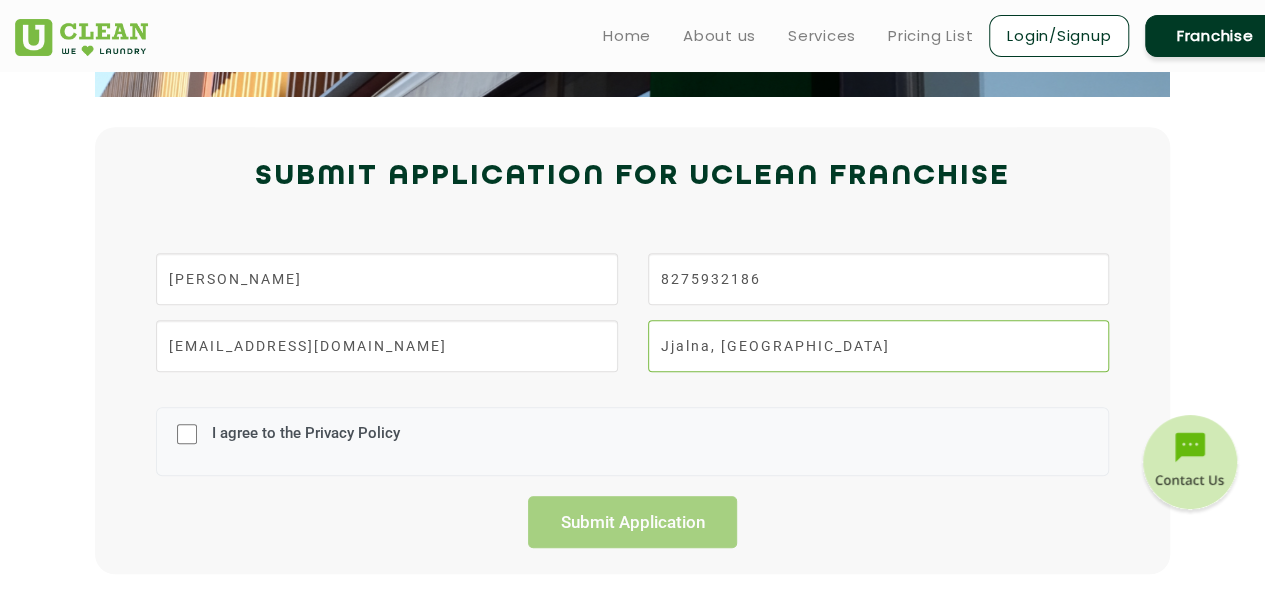click on "Jjalna, maharashtra" at bounding box center [878, 346] 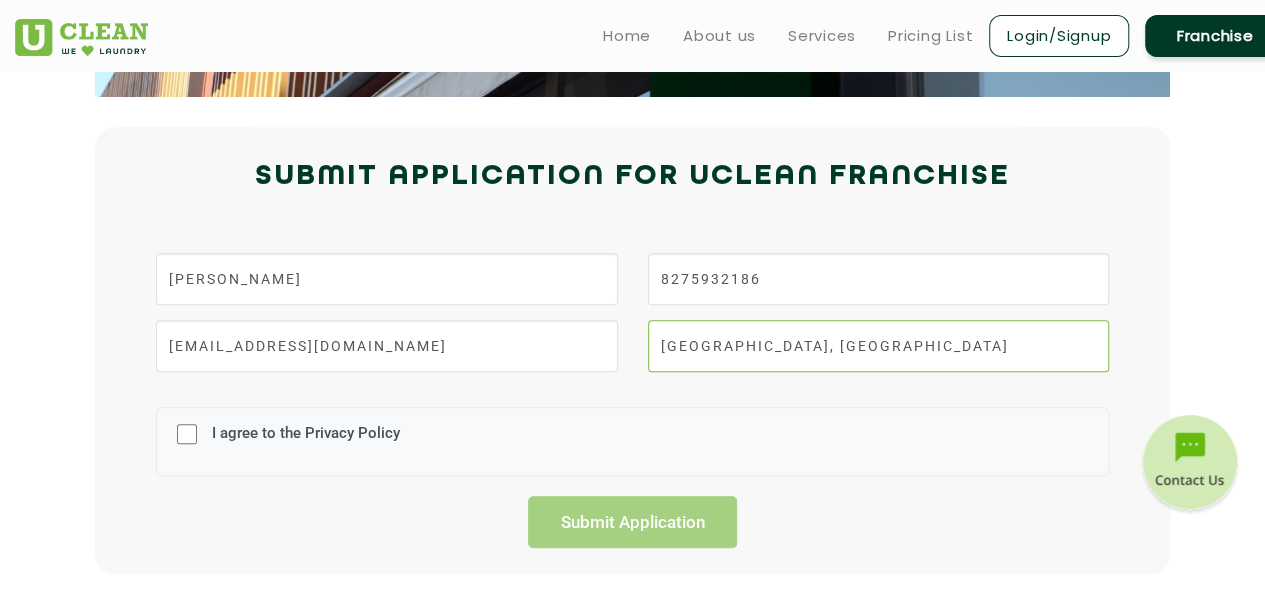 click on "Jalna, maharashtra" at bounding box center [878, 346] 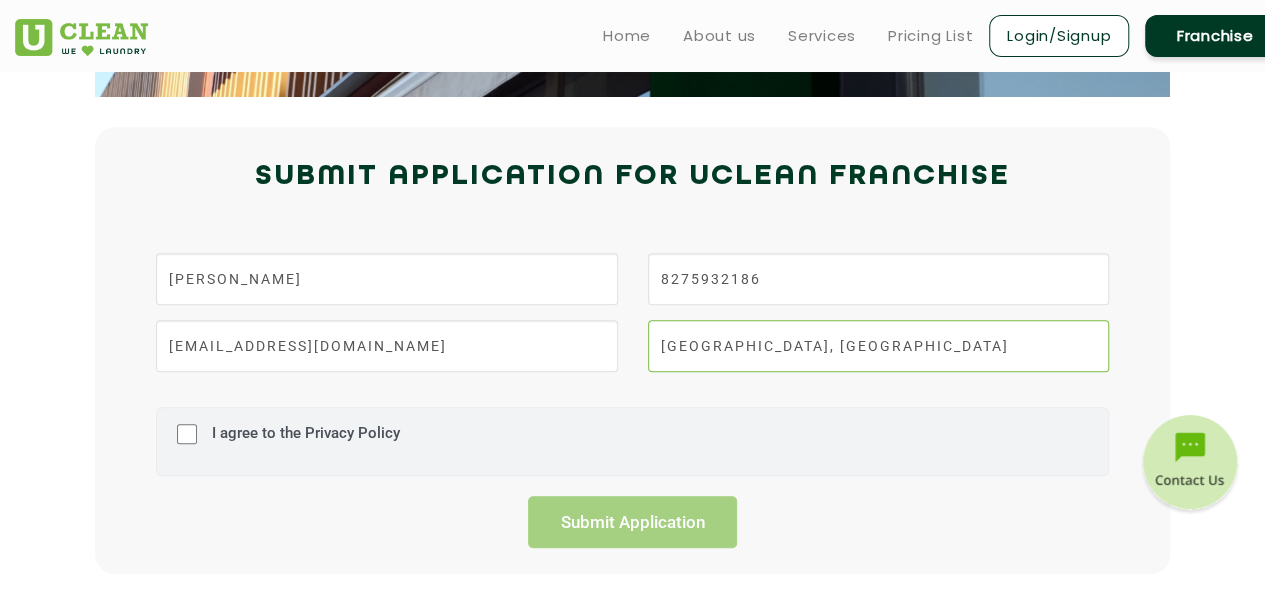 type on "Jalna, Maharashtra" 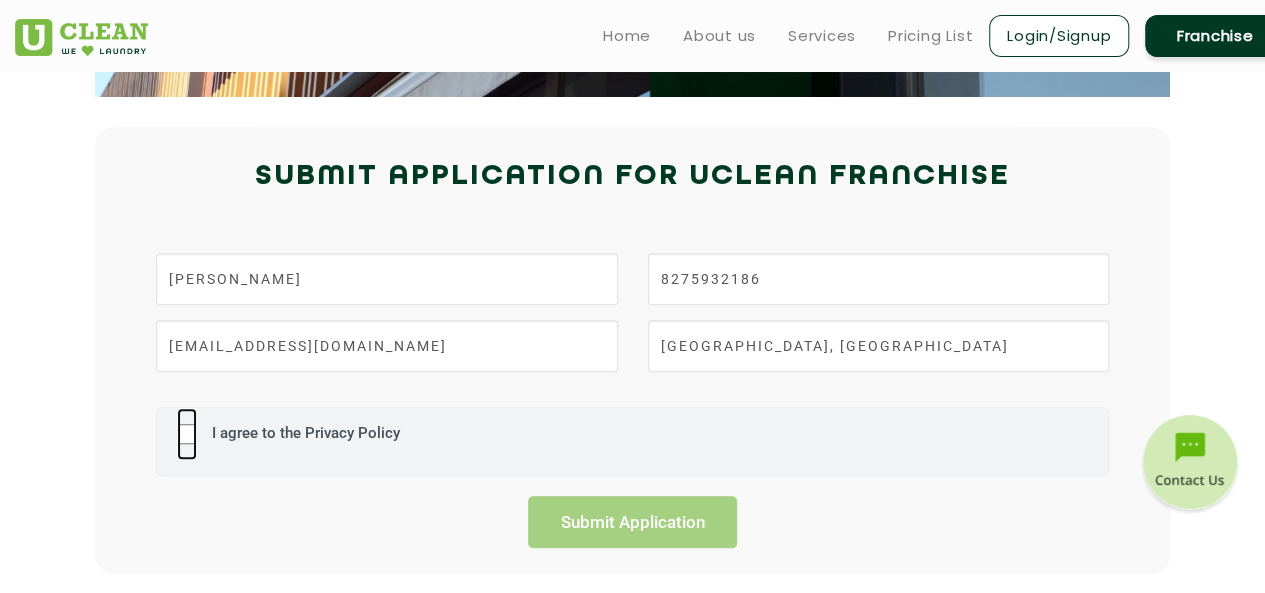 click on "I agree to the Privacy Policy" at bounding box center [187, 434] 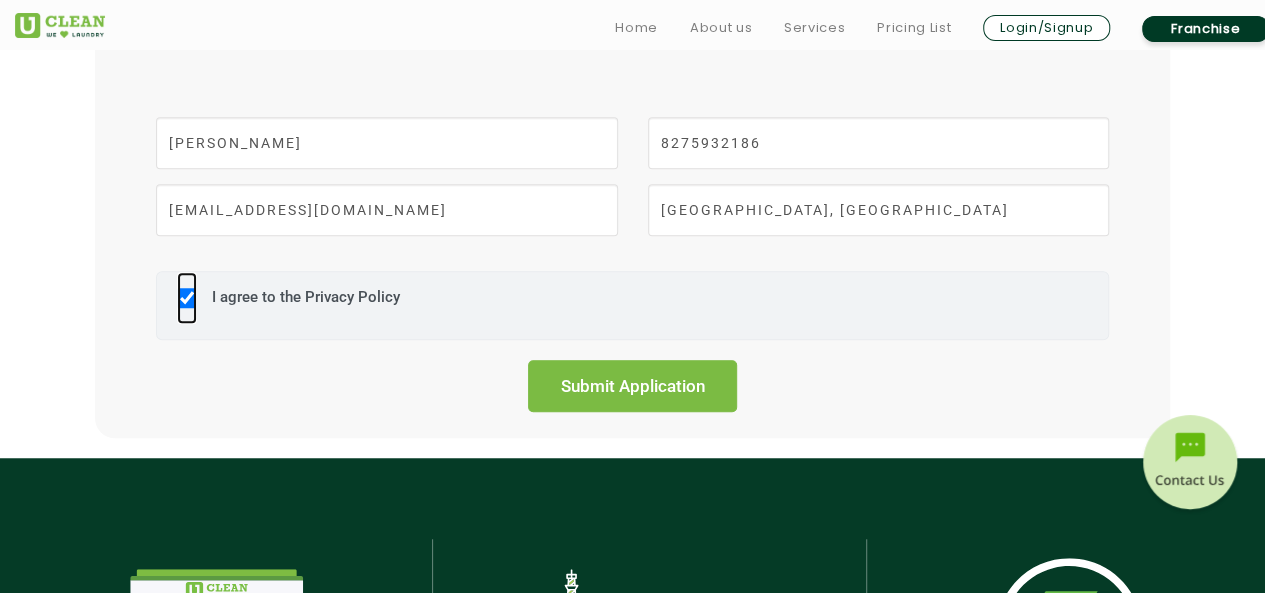 scroll, scrollTop: 600, scrollLeft: 0, axis: vertical 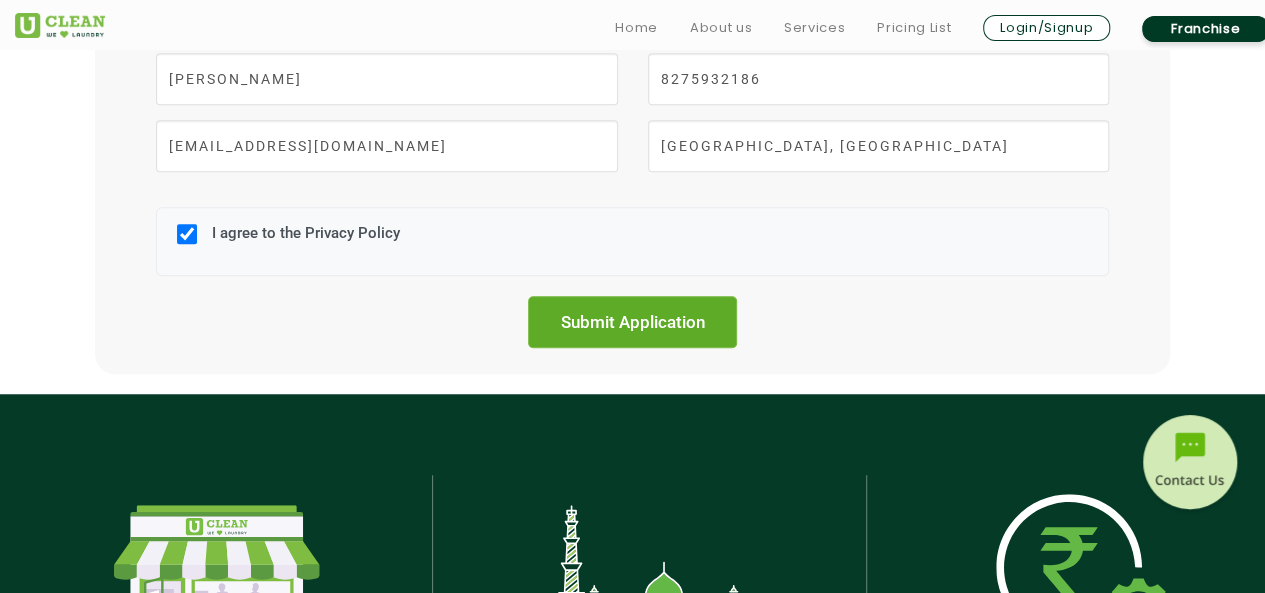 click on "Submit Application" at bounding box center (633, 322) 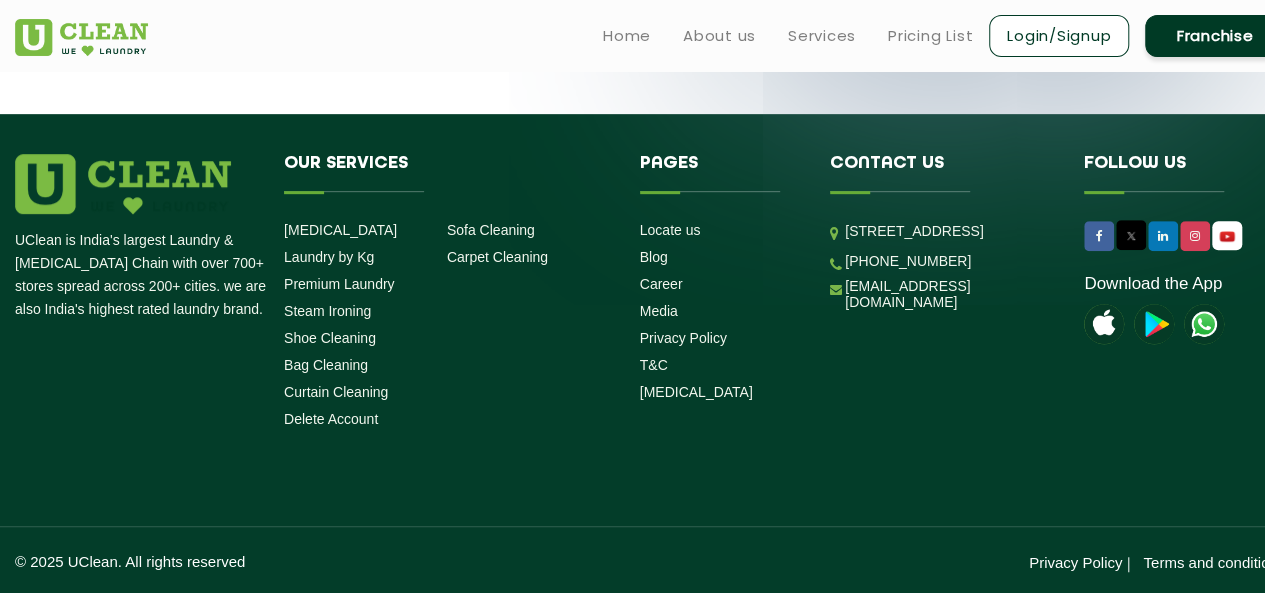 scroll, scrollTop: 0, scrollLeft: 0, axis: both 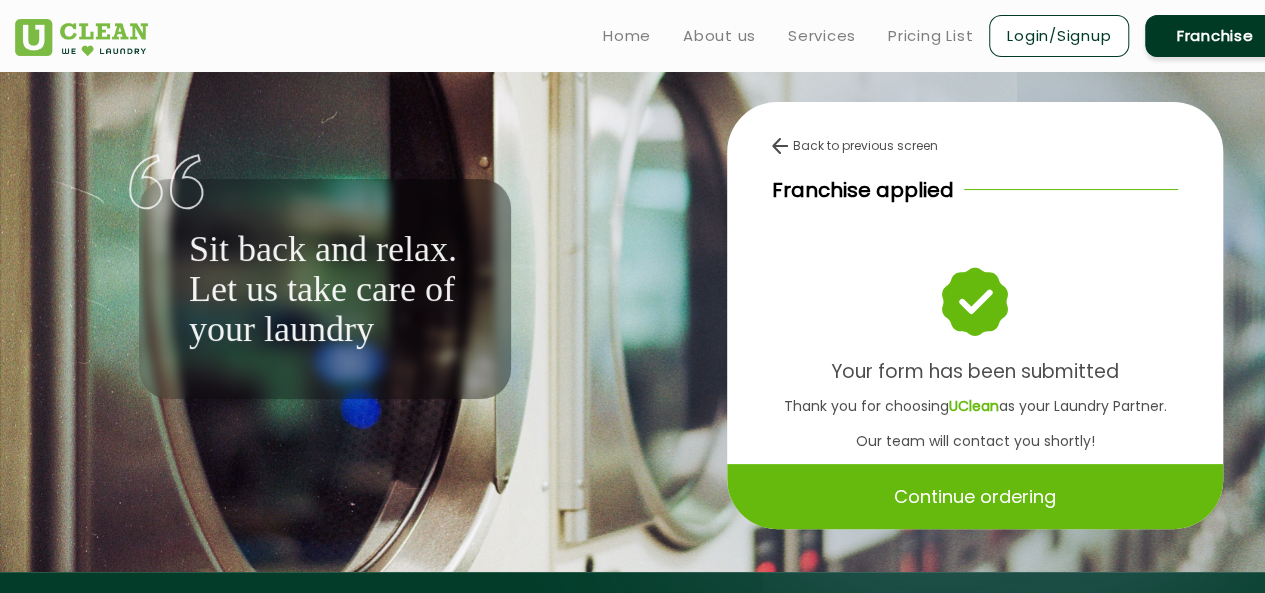 click on "Continue ordering" 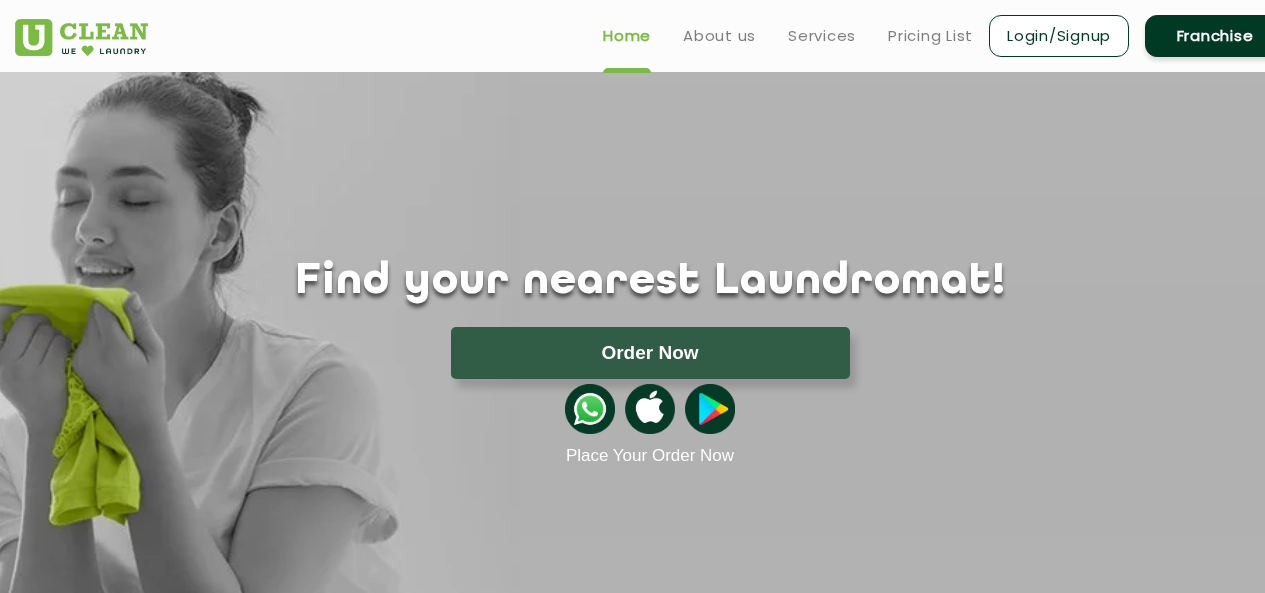 scroll, scrollTop: 0, scrollLeft: 0, axis: both 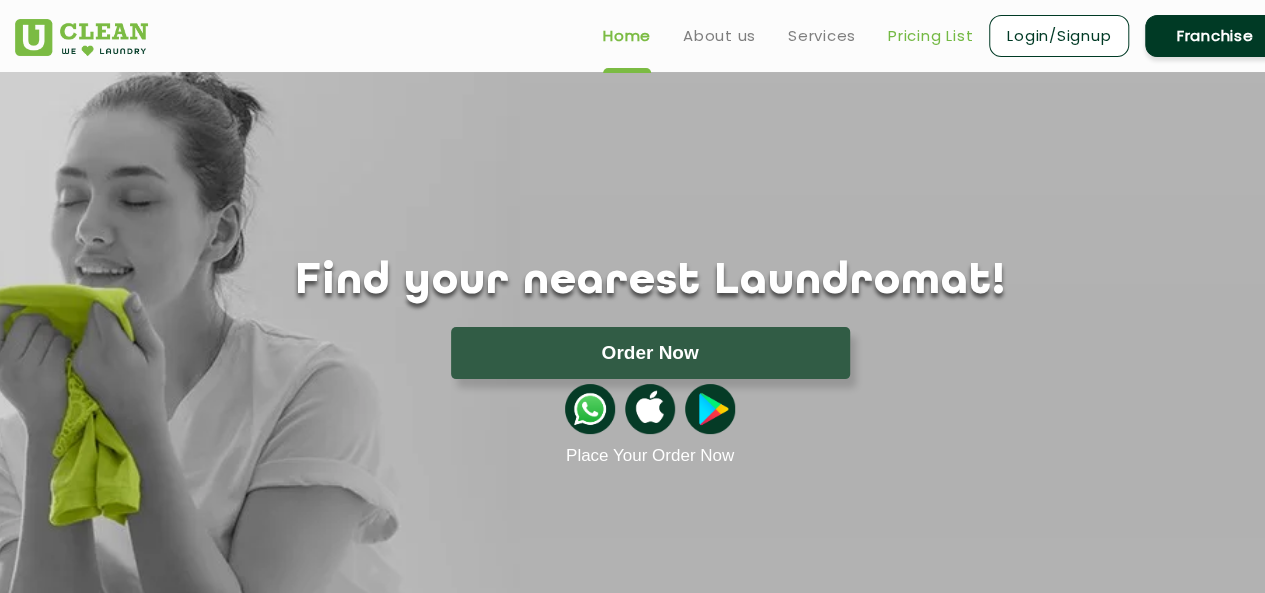 click on "Pricing List" at bounding box center (930, 36) 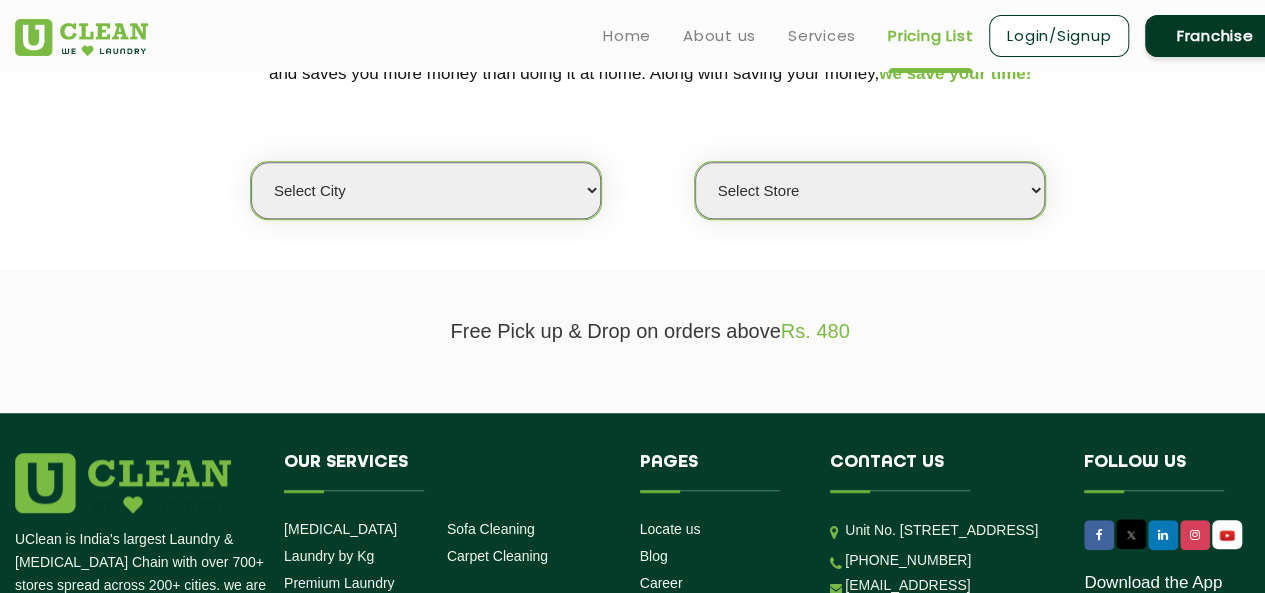 scroll, scrollTop: 364, scrollLeft: 0, axis: vertical 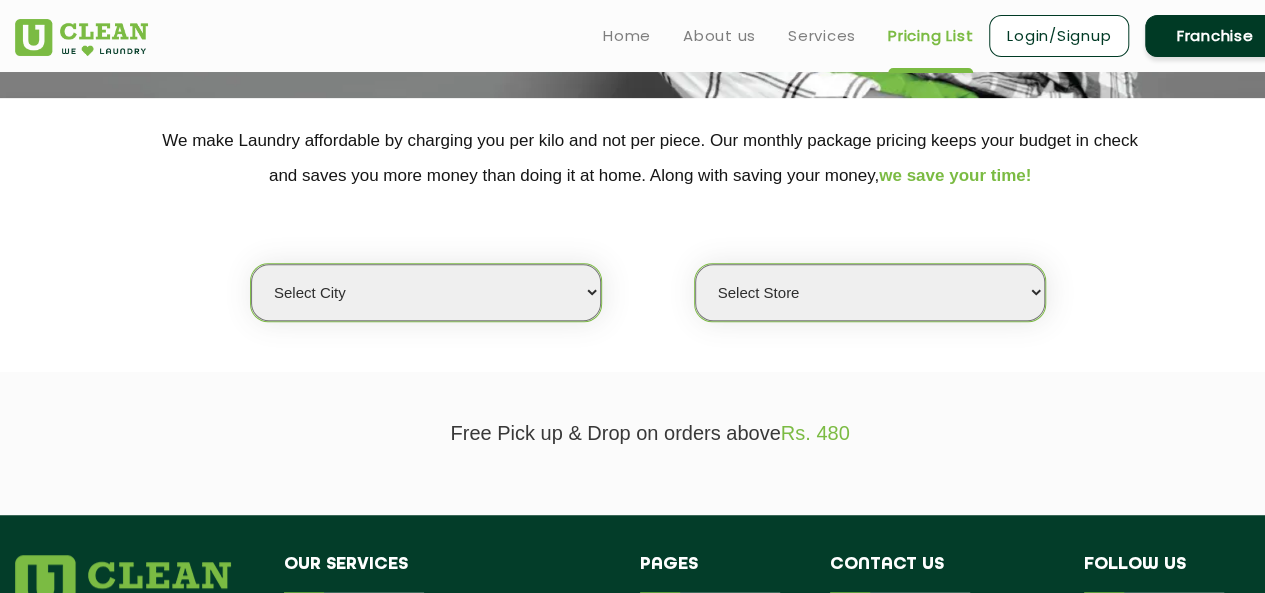 click on "Select city [GEOGRAPHIC_DATA] [GEOGRAPHIC_DATA] [GEOGRAPHIC_DATA] [GEOGRAPHIC_DATA] [GEOGRAPHIC_DATA] [GEOGRAPHIC_DATA] [GEOGRAPHIC_DATA] - [GEOGRAPHIC_DATA] Select [GEOGRAPHIC_DATA] [GEOGRAPHIC_DATA] [GEOGRAPHIC_DATA] [GEOGRAPHIC_DATA] [GEOGRAPHIC_DATA] [GEOGRAPHIC_DATA] [GEOGRAPHIC_DATA] [GEOGRAPHIC_DATA] [GEOGRAPHIC_DATA] [GEOGRAPHIC_DATA] [GEOGRAPHIC_DATA] [GEOGRAPHIC_DATA] [GEOGRAPHIC_DATA] [GEOGRAPHIC_DATA] [GEOGRAPHIC_DATA] [GEOGRAPHIC_DATA] [GEOGRAPHIC_DATA] [GEOGRAPHIC_DATA] [GEOGRAPHIC_DATA] [GEOGRAPHIC_DATA] [GEOGRAPHIC_DATA] [GEOGRAPHIC_DATA] [GEOGRAPHIC_DATA] [GEOGRAPHIC_DATA] [GEOGRAPHIC_DATA] [GEOGRAPHIC_DATA] [GEOGRAPHIC_DATA] [GEOGRAPHIC_DATA] [GEOGRAPHIC_DATA] [GEOGRAPHIC_DATA] [GEOGRAPHIC_DATA] [GEOGRAPHIC_DATA] [GEOGRAPHIC_DATA] [GEOGRAPHIC_DATA] [GEOGRAPHIC_DATA] [GEOGRAPHIC_DATA] [GEOGRAPHIC_DATA] [GEOGRAPHIC_DATA] [GEOGRAPHIC_DATA] [GEOGRAPHIC_DATA] [GEOGRAPHIC_DATA] [GEOGRAPHIC_DATA] [GEOGRAPHIC_DATA] [GEOGRAPHIC_DATA] [GEOGRAPHIC_DATA] [GEOGRAPHIC_DATA] [GEOGRAPHIC_DATA] [GEOGRAPHIC_DATA] [GEOGRAPHIC_DATA] [GEOGRAPHIC_DATA] [GEOGRAPHIC_DATA] [GEOGRAPHIC_DATA] [GEOGRAPHIC_DATA] [GEOGRAPHIC_DATA] [GEOGRAPHIC_DATA] [GEOGRAPHIC_DATA] [GEOGRAPHIC_DATA] [GEOGRAPHIC_DATA] [GEOGRAPHIC_DATA] [GEOGRAPHIC_DATA] [GEOGRAPHIC_DATA] [GEOGRAPHIC_DATA] [GEOGRAPHIC_DATA] [GEOGRAPHIC_DATA] [GEOGRAPHIC_DATA] [GEOGRAPHIC_DATA] [GEOGRAPHIC_DATA] [GEOGRAPHIC_DATA] [GEOGRAPHIC_DATA] [GEOGRAPHIC_DATA] [GEOGRAPHIC_DATA] [GEOGRAPHIC_DATA] [GEOGRAPHIC_DATA] [GEOGRAPHIC_DATA] [GEOGRAPHIC_DATA] [GEOGRAPHIC_DATA] [GEOGRAPHIC_DATA] [GEOGRAPHIC_DATA] [GEOGRAPHIC_DATA] - Select [GEOGRAPHIC_DATA] [GEOGRAPHIC_DATA] [GEOGRAPHIC_DATA] [GEOGRAPHIC_DATA] [GEOGRAPHIC_DATA] [GEOGRAPHIC_DATA] [GEOGRAPHIC_DATA] [GEOGRAPHIC_DATA] [GEOGRAPHIC_DATA] [GEOGRAPHIC_DATA] [GEOGRAPHIC_DATA] [GEOGRAPHIC_DATA] [GEOGRAPHIC_DATA] [GEOGRAPHIC_DATA] [GEOGRAPHIC_DATA] [GEOGRAPHIC_DATA] [GEOGRAPHIC_DATA] [GEOGRAPHIC_DATA] [GEOGRAPHIC_DATA] [GEOGRAPHIC_DATA] [GEOGRAPHIC_DATA] [GEOGRAPHIC_DATA] [GEOGRAPHIC_DATA] [GEOGRAPHIC_DATA] [GEOGRAPHIC_DATA] [GEOGRAPHIC_DATA] [GEOGRAPHIC_DATA] [GEOGRAPHIC_DATA] [GEOGRAPHIC_DATA] [GEOGRAPHIC_DATA] [GEOGRAPHIC_DATA]" at bounding box center (426, 292) 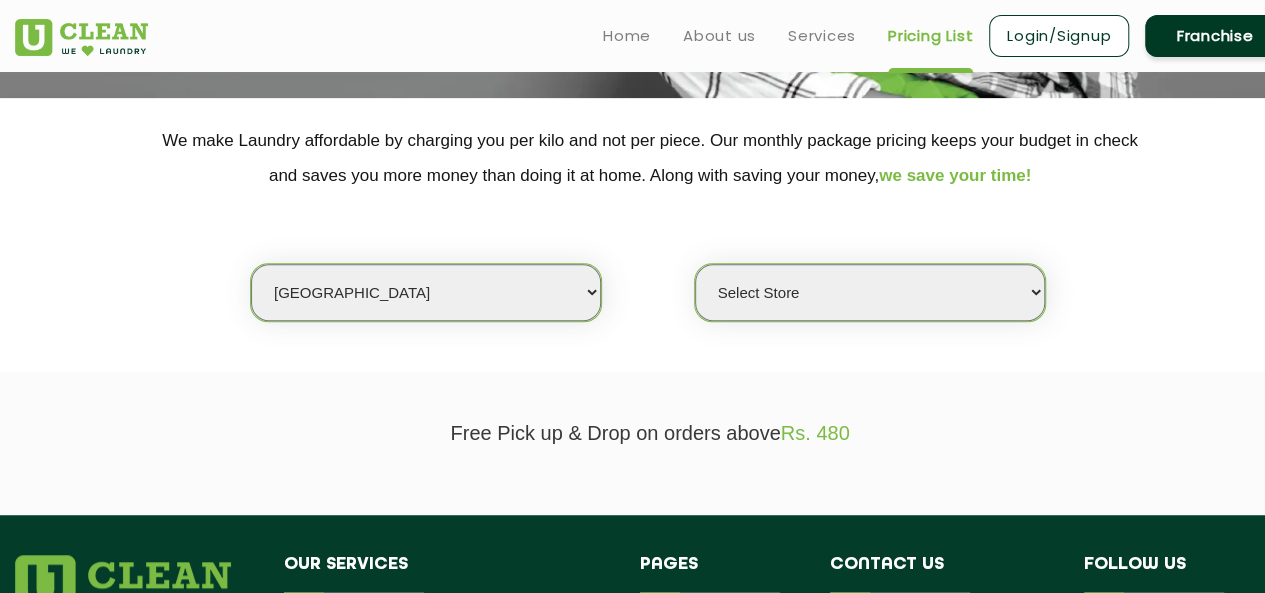 click on "Select city [GEOGRAPHIC_DATA] [GEOGRAPHIC_DATA] [GEOGRAPHIC_DATA] [GEOGRAPHIC_DATA] [GEOGRAPHIC_DATA] [GEOGRAPHIC_DATA] [GEOGRAPHIC_DATA] - [GEOGRAPHIC_DATA] Select [GEOGRAPHIC_DATA] [GEOGRAPHIC_DATA] [GEOGRAPHIC_DATA] [GEOGRAPHIC_DATA] [GEOGRAPHIC_DATA] [GEOGRAPHIC_DATA] [GEOGRAPHIC_DATA] [GEOGRAPHIC_DATA] [GEOGRAPHIC_DATA] [GEOGRAPHIC_DATA] [GEOGRAPHIC_DATA] [GEOGRAPHIC_DATA] [GEOGRAPHIC_DATA] [GEOGRAPHIC_DATA] [GEOGRAPHIC_DATA] [GEOGRAPHIC_DATA] [GEOGRAPHIC_DATA] [GEOGRAPHIC_DATA] [GEOGRAPHIC_DATA] [GEOGRAPHIC_DATA] [GEOGRAPHIC_DATA] [GEOGRAPHIC_DATA] [GEOGRAPHIC_DATA] [GEOGRAPHIC_DATA] [GEOGRAPHIC_DATA] [GEOGRAPHIC_DATA] [GEOGRAPHIC_DATA] [GEOGRAPHIC_DATA] [GEOGRAPHIC_DATA] [GEOGRAPHIC_DATA] [GEOGRAPHIC_DATA] [GEOGRAPHIC_DATA] [GEOGRAPHIC_DATA] [GEOGRAPHIC_DATA] [GEOGRAPHIC_DATA] [GEOGRAPHIC_DATA] [GEOGRAPHIC_DATA] [GEOGRAPHIC_DATA] [GEOGRAPHIC_DATA] [GEOGRAPHIC_DATA] [GEOGRAPHIC_DATA] [GEOGRAPHIC_DATA] [GEOGRAPHIC_DATA] [GEOGRAPHIC_DATA] [GEOGRAPHIC_DATA] [GEOGRAPHIC_DATA] [GEOGRAPHIC_DATA] [GEOGRAPHIC_DATA] [GEOGRAPHIC_DATA] [GEOGRAPHIC_DATA] [GEOGRAPHIC_DATA] [GEOGRAPHIC_DATA] [GEOGRAPHIC_DATA] [GEOGRAPHIC_DATA] [GEOGRAPHIC_DATA] [GEOGRAPHIC_DATA] [GEOGRAPHIC_DATA] [GEOGRAPHIC_DATA] [GEOGRAPHIC_DATA] [GEOGRAPHIC_DATA] [GEOGRAPHIC_DATA] [GEOGRAPHIC_DATA] [GEOGRAPHIC_DATA] [GEOGRAPHIC_DATA] [GEOGRAPHIC_DATA] [GEOGRAPHIC_DATA] [GEOGRAPHIC_DATA] [GEOGRAPHIC_DATA] [GEOGRAPHIC_DATA] [GEOGRAPHIC_DATA] [GEOGRAPHIC_DATA] [GEOGRAPHIC_DATA] [GEOGRAPHIC_DATA] [GEOGRAPHIC_DATA] [GEOGRAPHIC_DATA] [GEOGRAPHIC_DATA] [GEOGRAPHIC_DATA] [GEOGRAPHIC_DATA] [GEOGRAPHIC_DATA] - Select [GEOGRAPHIC_DATA] [GEOGRAPHIC_DATA] [GEOGRAPHIC_DATA] [GEOGRAPHIC_DATA] [GEOGRAPHIC_DATA] [GEOGRAPHIC_DATA] [GEOGRAPHIC_DATA] [GEOGRAPHIC_DATA] [GEOGRAPHIC_DATA] [GEOGRAPHIC_DATA] [GEOGRAPHIC_DATA] [GEOGRAPHIC_DATA] [GEOGRAPHIC_DATA] [GEOGRAPHIC_DATA] [GEOGRAPHIC_DATA] [GEOGRAPHIC_DATA] [GEOGRAPHIC_DATA] [GEOGRAPHIC_DATA] [GEOGRAPHIC_DATA] [GEOGRAPHIC_DATA] [GEOGRAPHIC_DATA] [GEOGRAPHIC_DATA] [GEOGRAPHIC_DATA] [GEOGRAPHIC_DATA] [GEOGRAPHIC_DATA] [GEOGRAPHIC_DATA] [GEOGRAPHIC_DATA] [GEOGRAPHIC_DATA] [GEOGRAPHIC_DATA] [GEOGRAPHIC_DATA] [GEOGRAPHIC_DATA]" at bounding box center [426, 292] 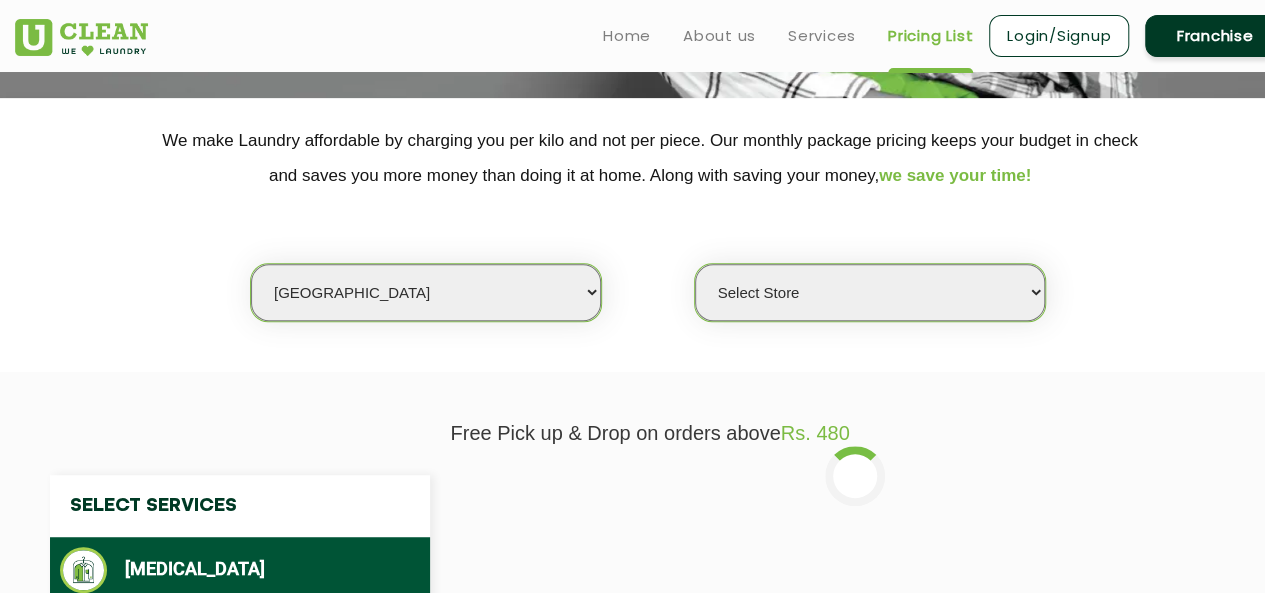 click on "Select Store [GEOGRAPHIC_DATA] (UC237) [GEOGRAPHIC_DATA]" at bounding box center (870, 292) 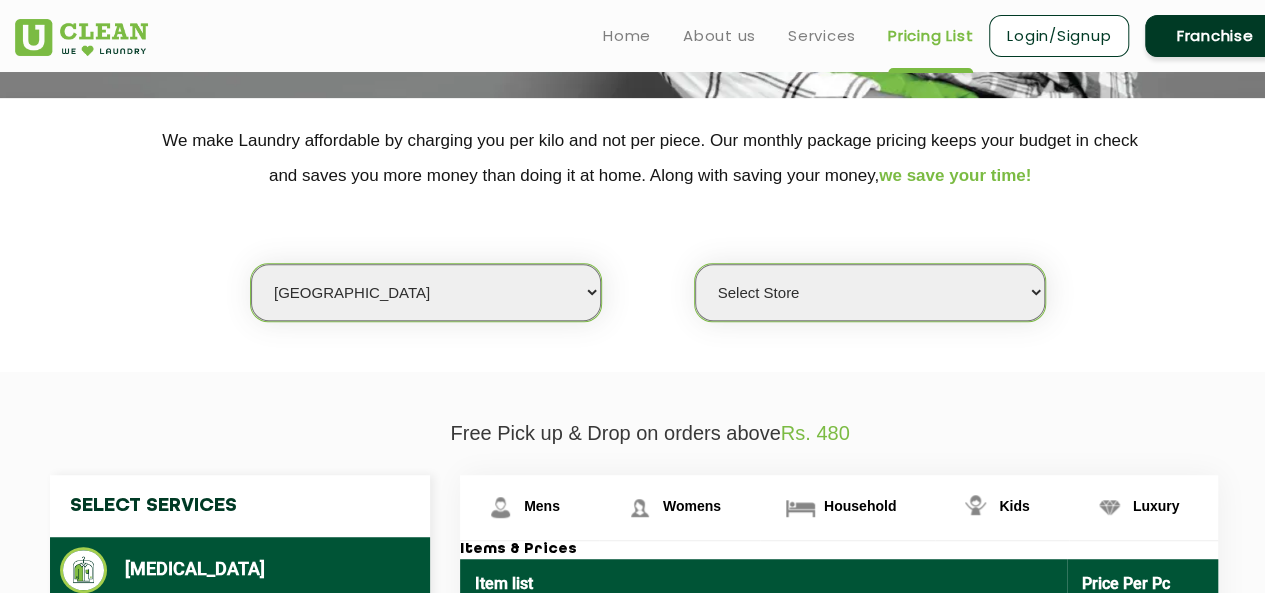 select on "469" 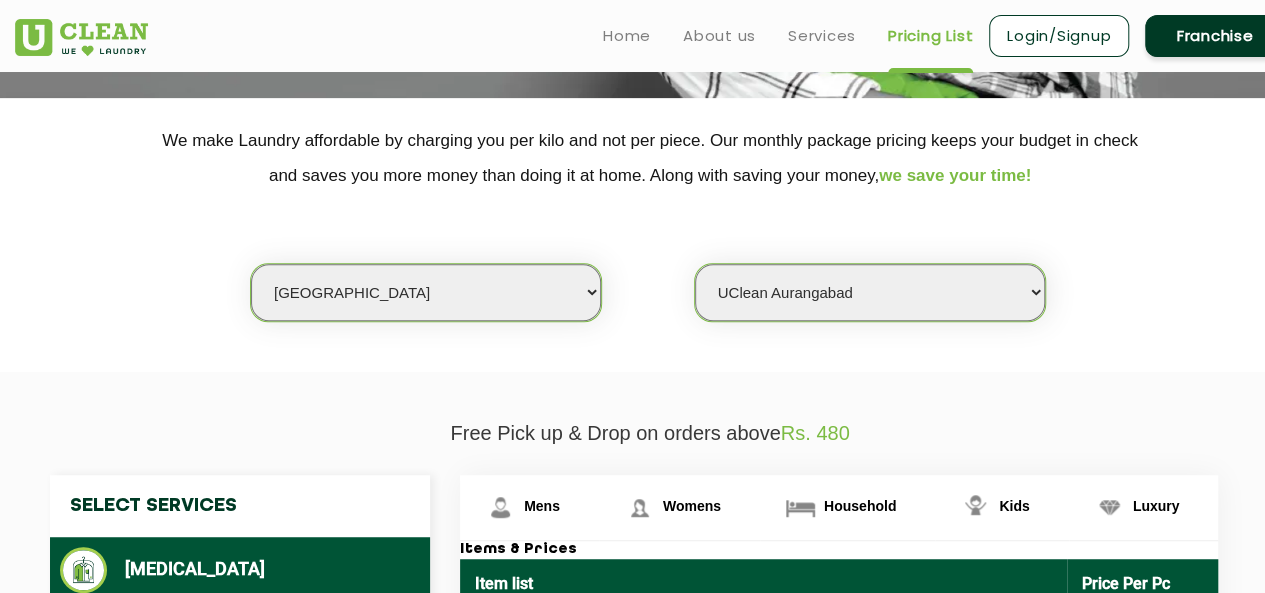click on "Select Store [GEOGRAPHIC_DATA] (UC237) [GEOGRAPHIC_DATA]" at bounding box center (870, 292) 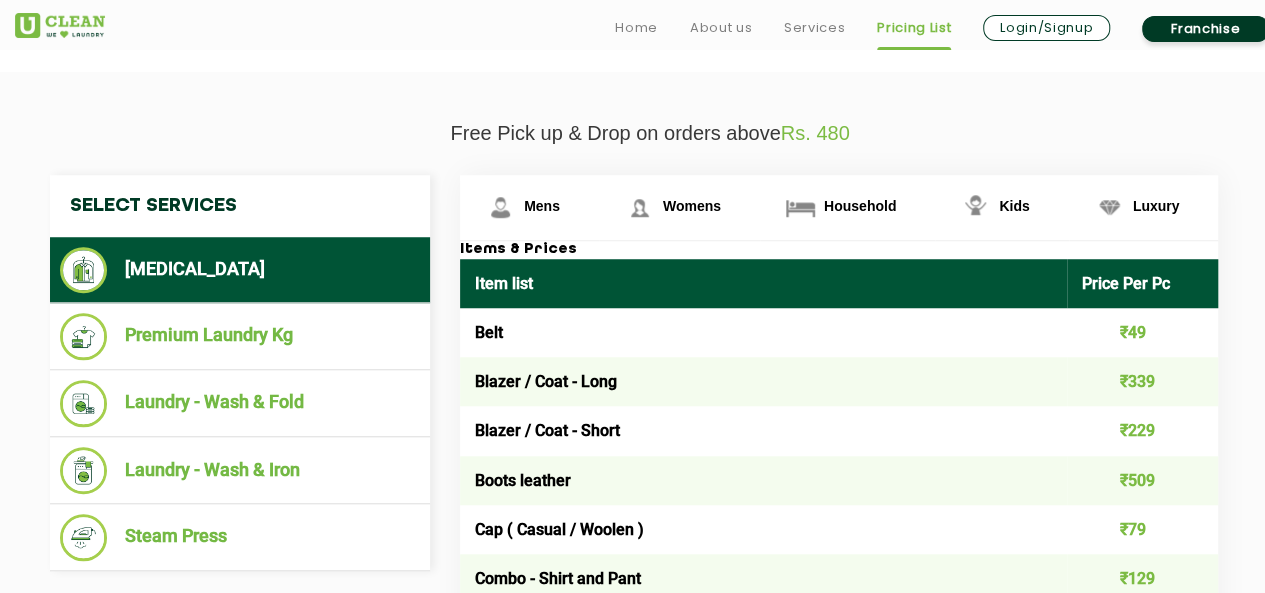 scroll, scrollTop: 764, scrollLeft: 0, axis: vertical 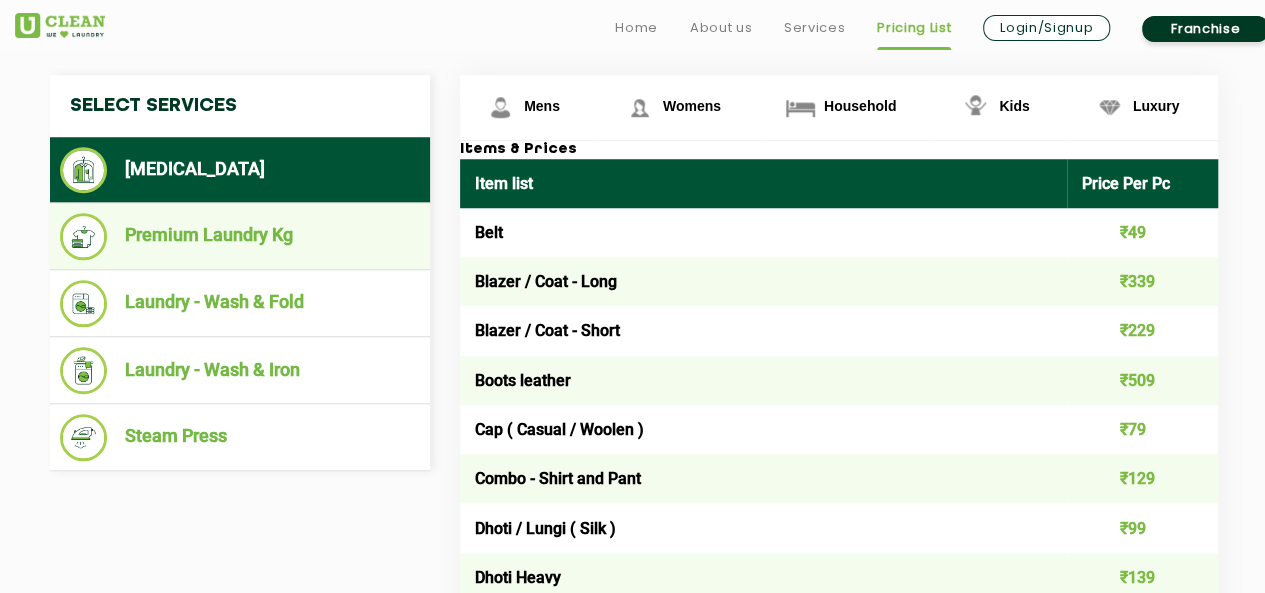 click on "Premium Laundry Kg" at bounding box center [240, 236] 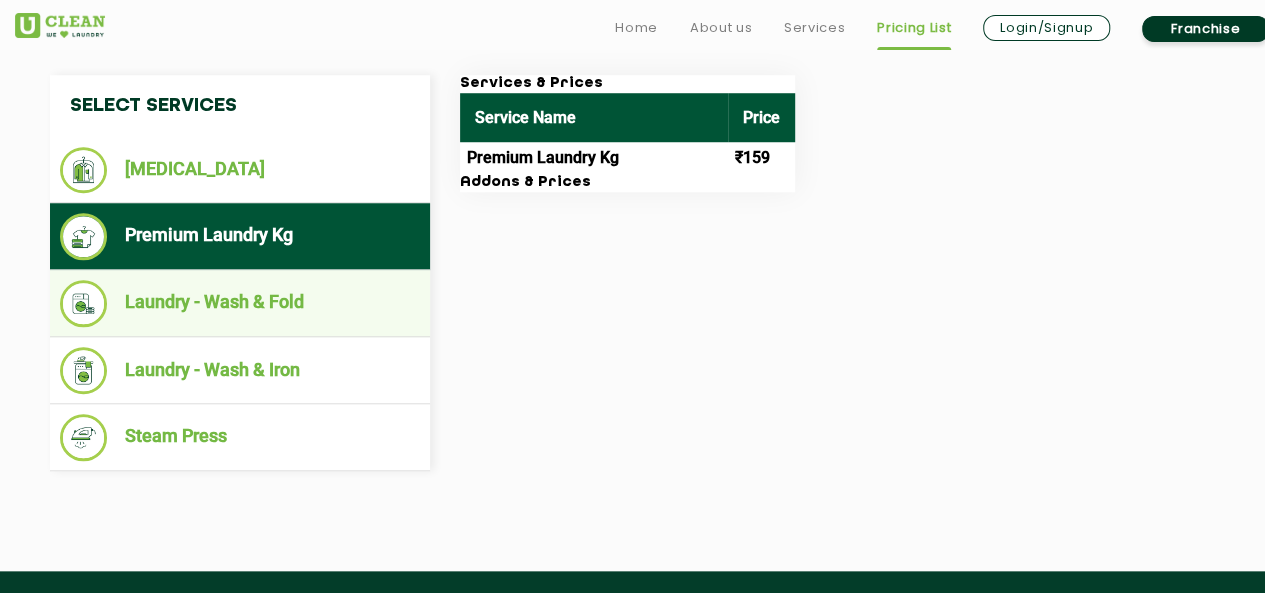 click on "Laundry - Wash & Fold" at bounding box center [240, 303] 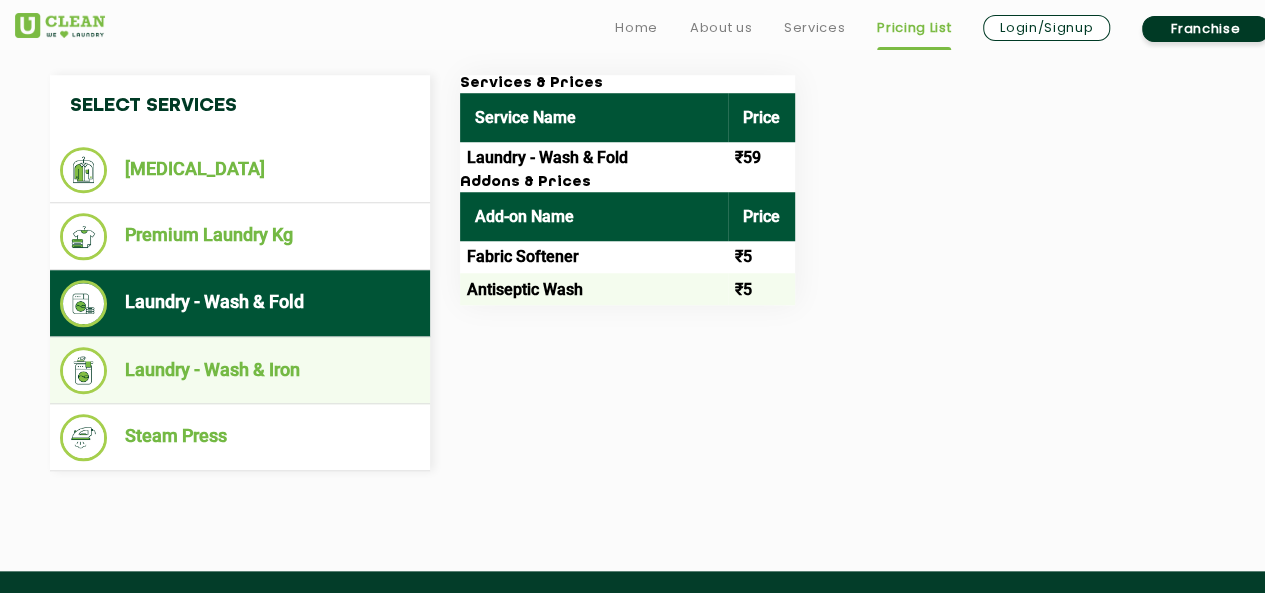 click on "Laundry - Wash & Iron" at bounding box center [240, 370] 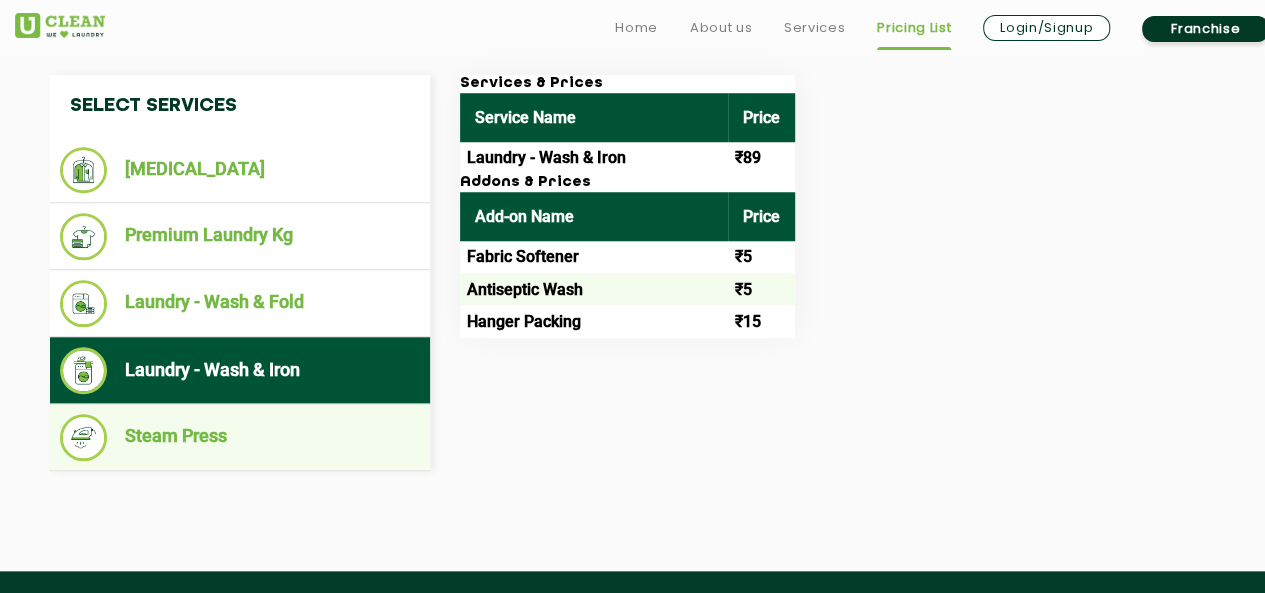 click on "Steam Press" at bounding box center [240, 437] 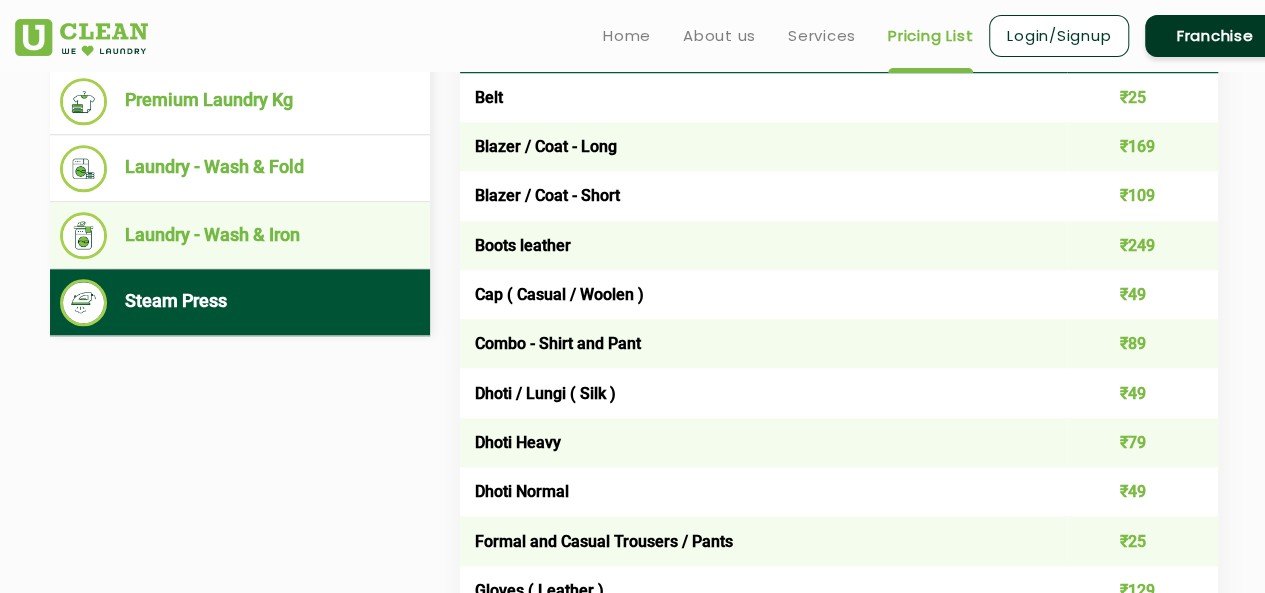 scroll, scrollTop: 599, scrollLeft: 0, axis: vertical 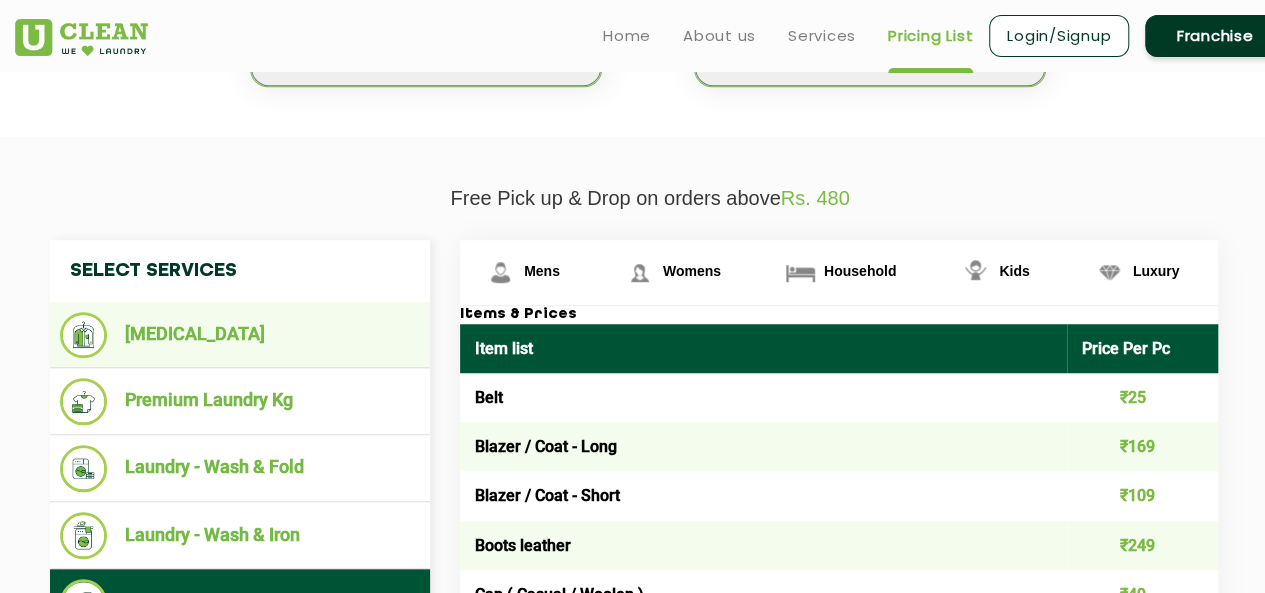 click on "[MEDICAL_DATA]" at bounding box center (240, 335) 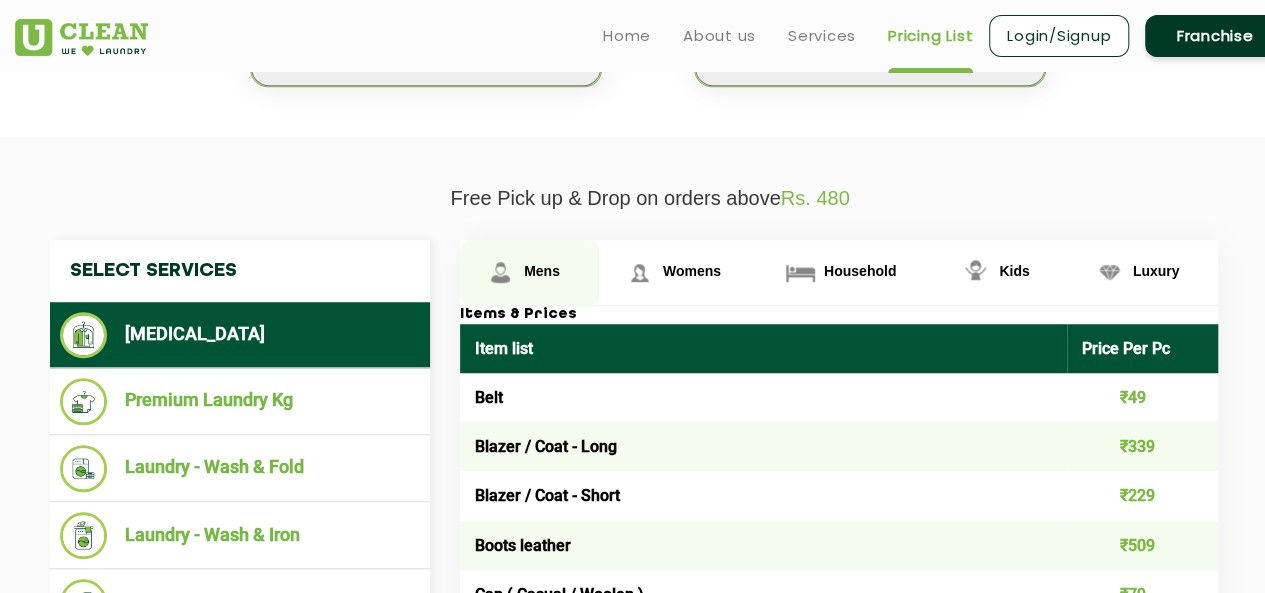 click on "Mens" at bounding box center [542, 271] 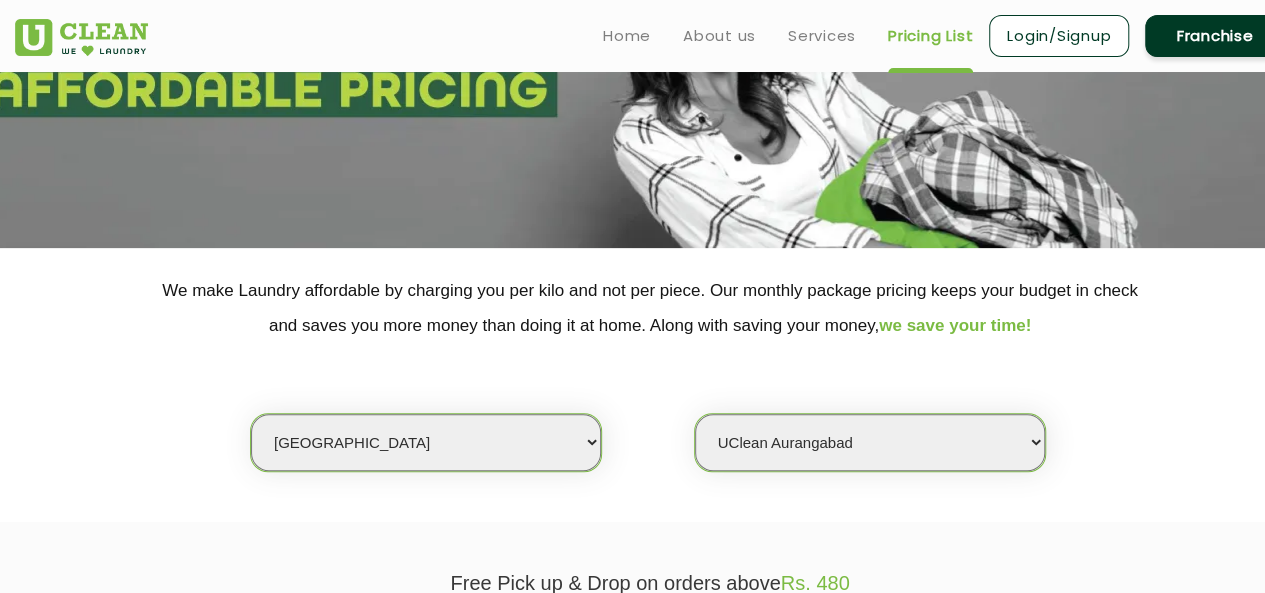 scroll, scrollTop: 0, scrollLeft: 0, axis: both 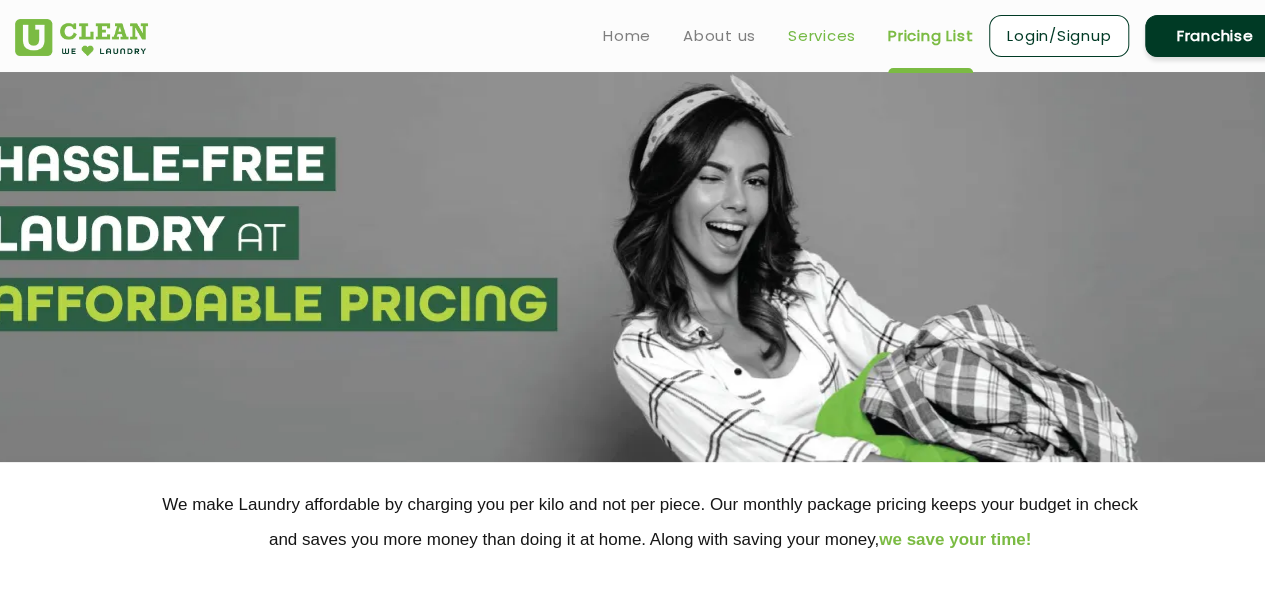 click on "Services" at bounding box center (822, 36) 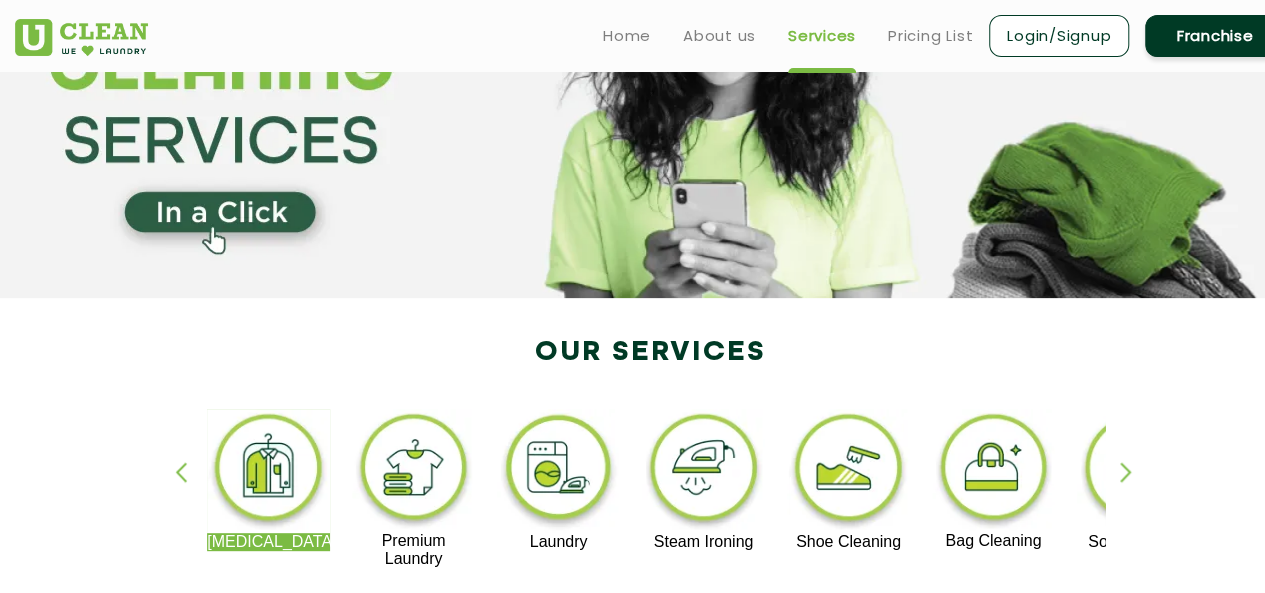 scroll, scrollTop: 0, scrollLeft: 0, axis: both 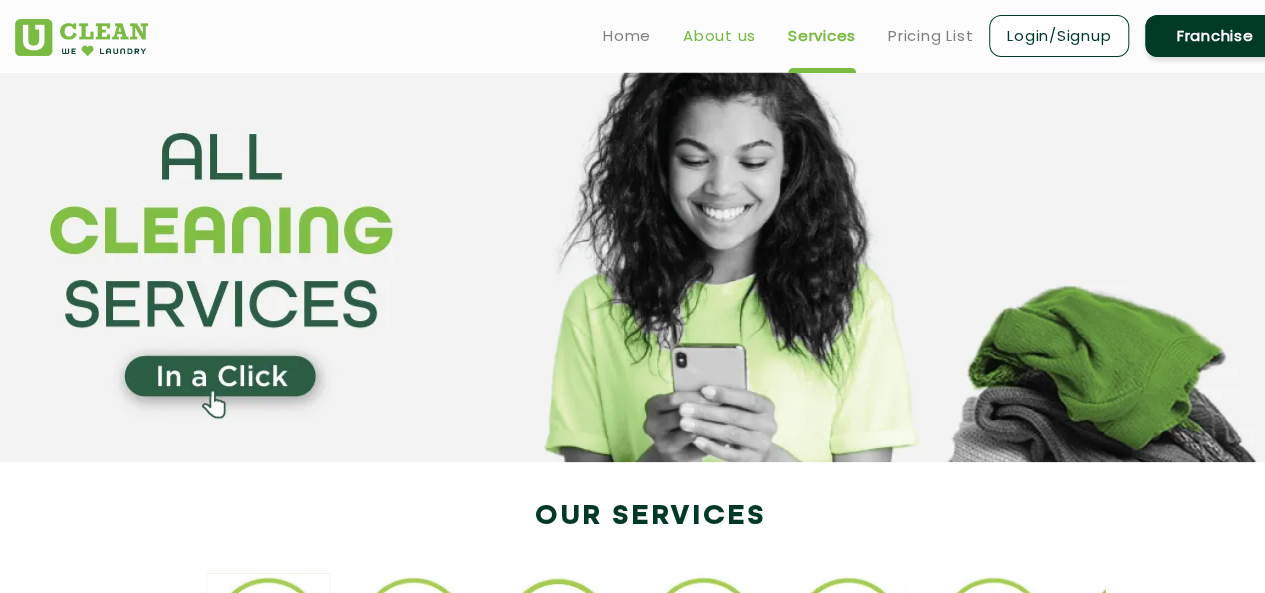 click on "About us" at bounding box center (719, 36) 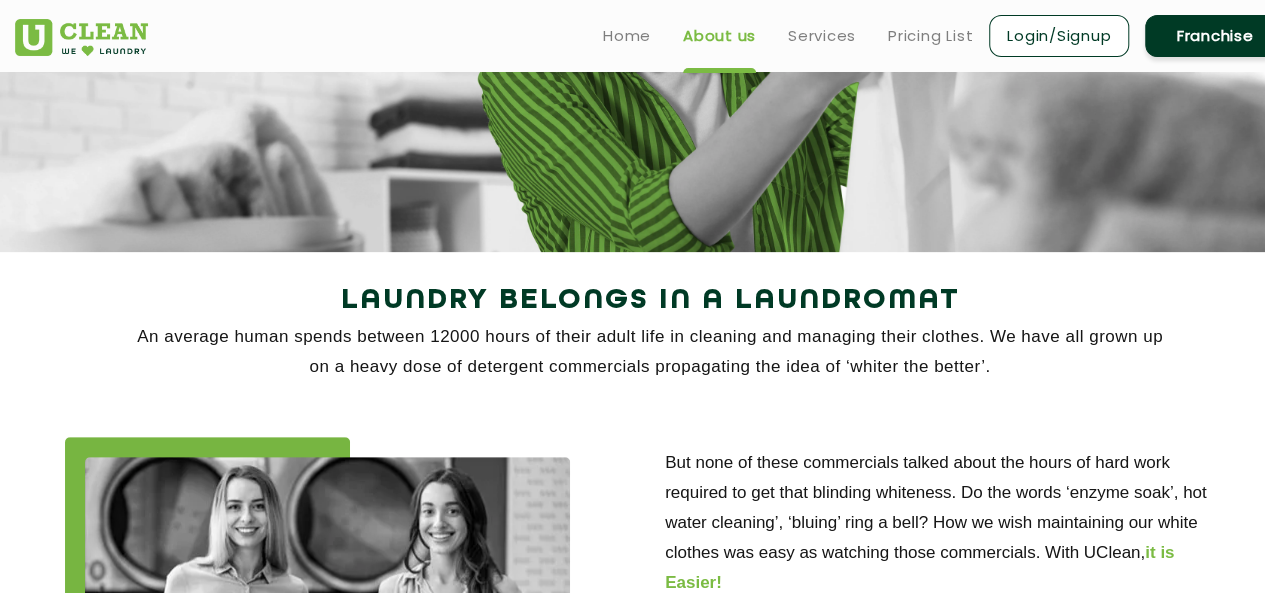 scroll, scrollTop: 0, scrollLeft: 0, axis: both 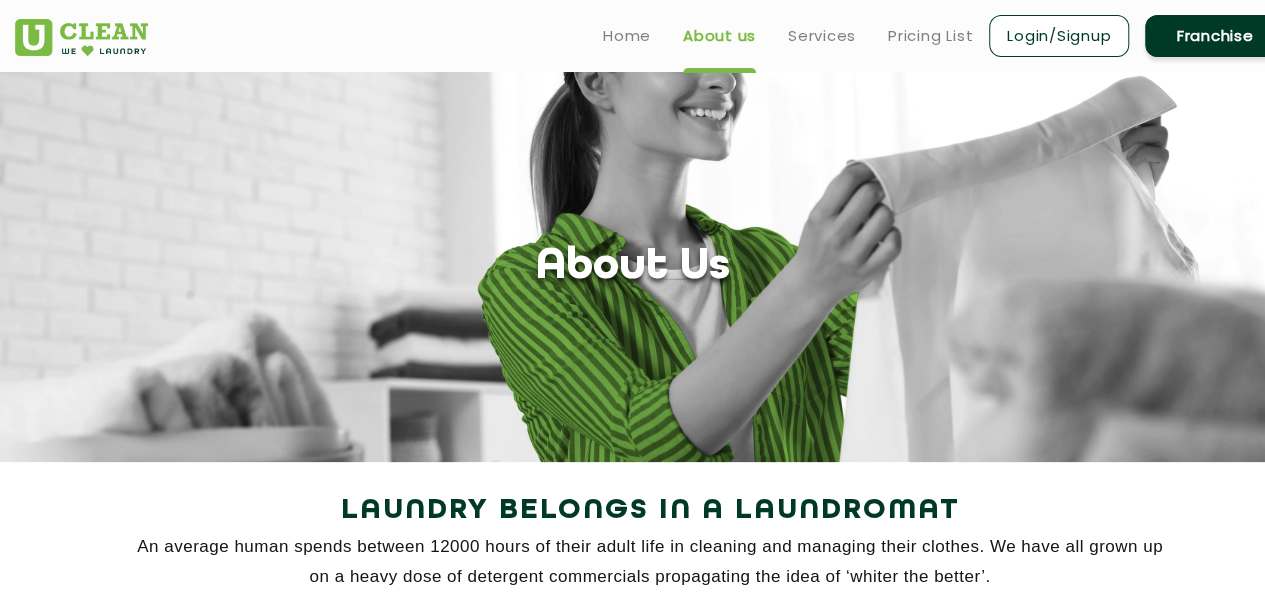 click on "Franchise" at bounding box center [1215, 36] 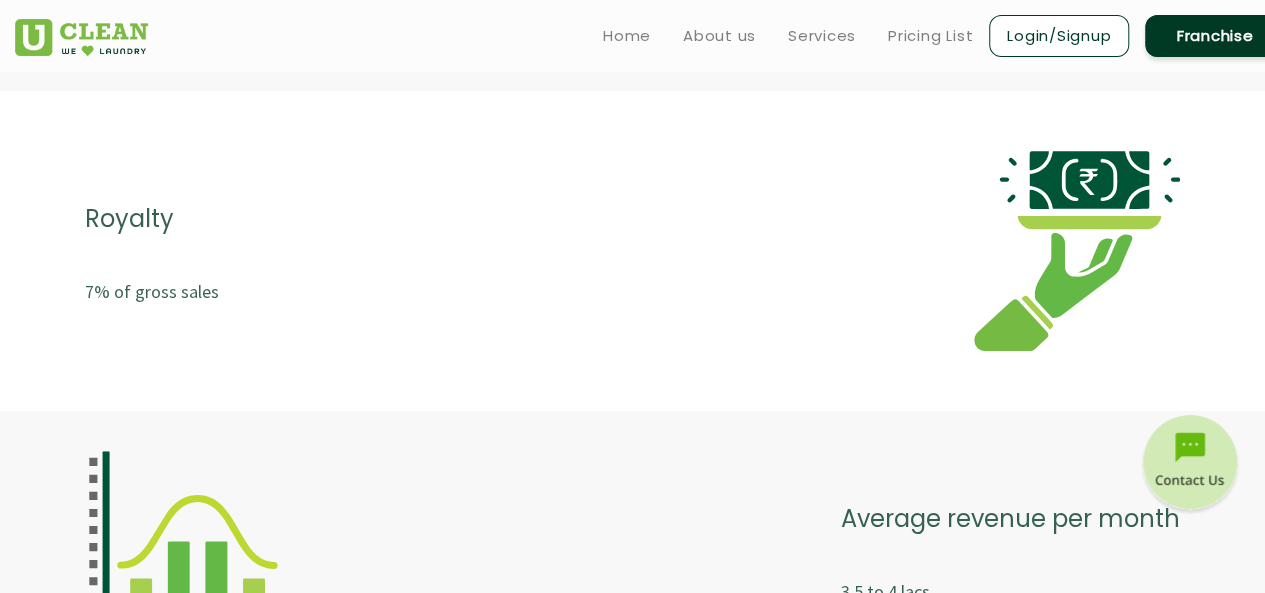 scroll, scrollTop: 4100, scrollLeft: 0, axis: vertical 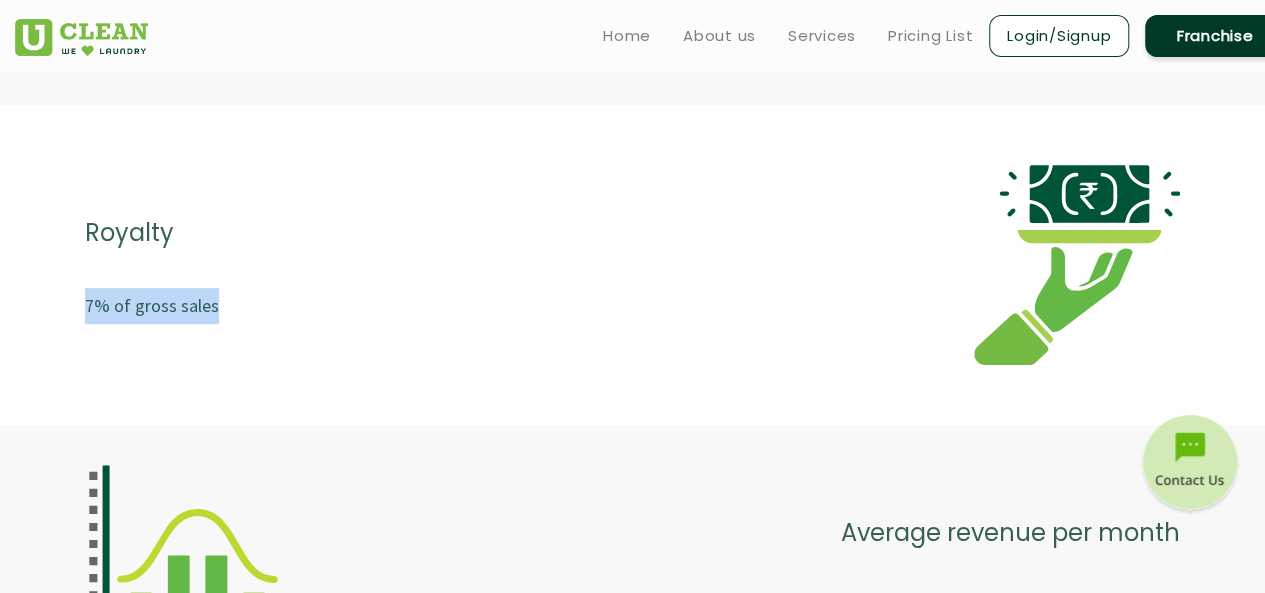 drag, startPoint x: 235, startPoint y: 314, endPoint x: 225, endPoint y: 346, distance: 33.526108 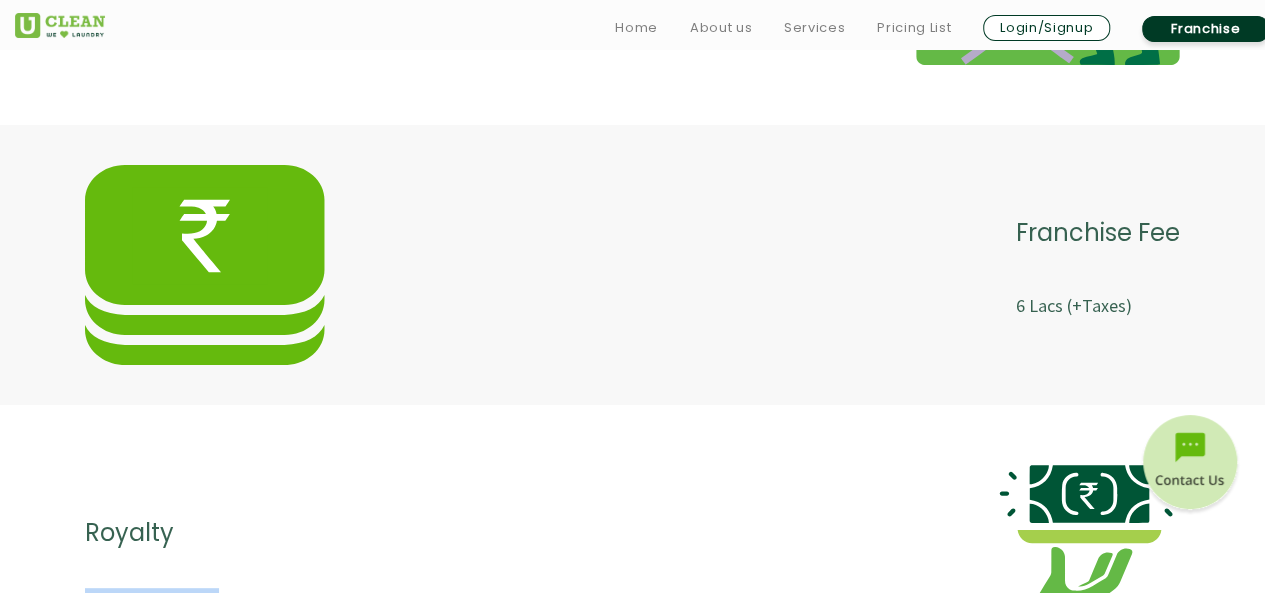 scroll, scrollTop: 4000, scrollLeft: 0, axis: vertical 